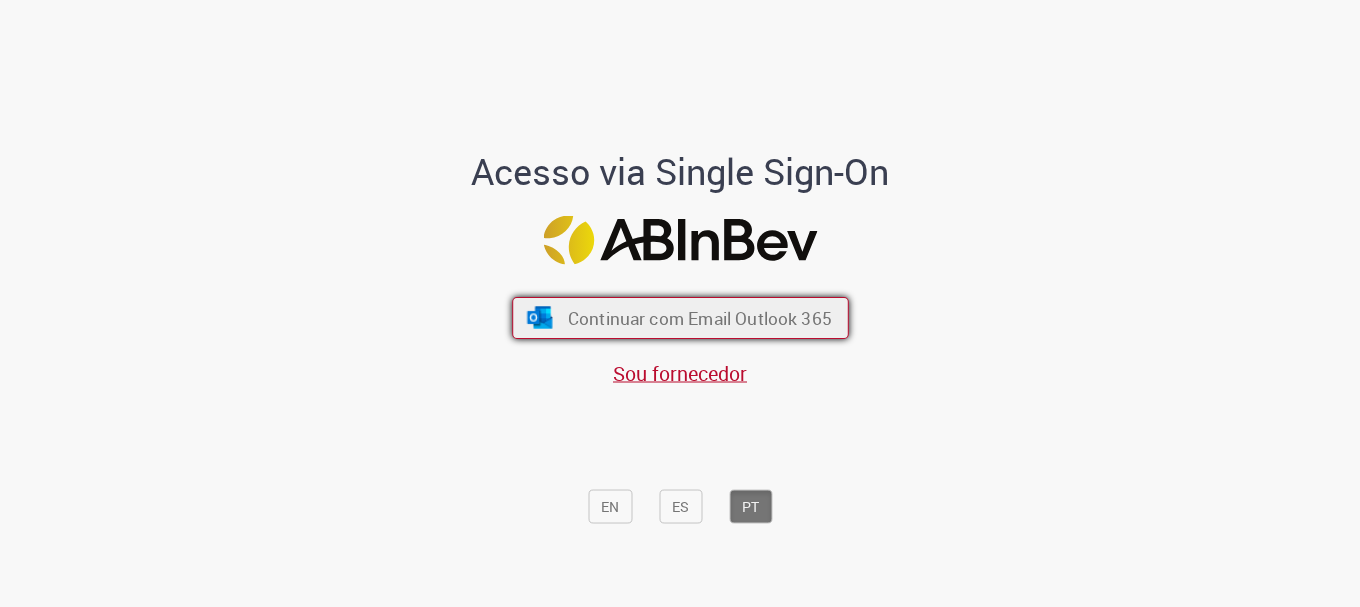 scroll, scrollTop: 0, scrollLeft: 0, axis: both 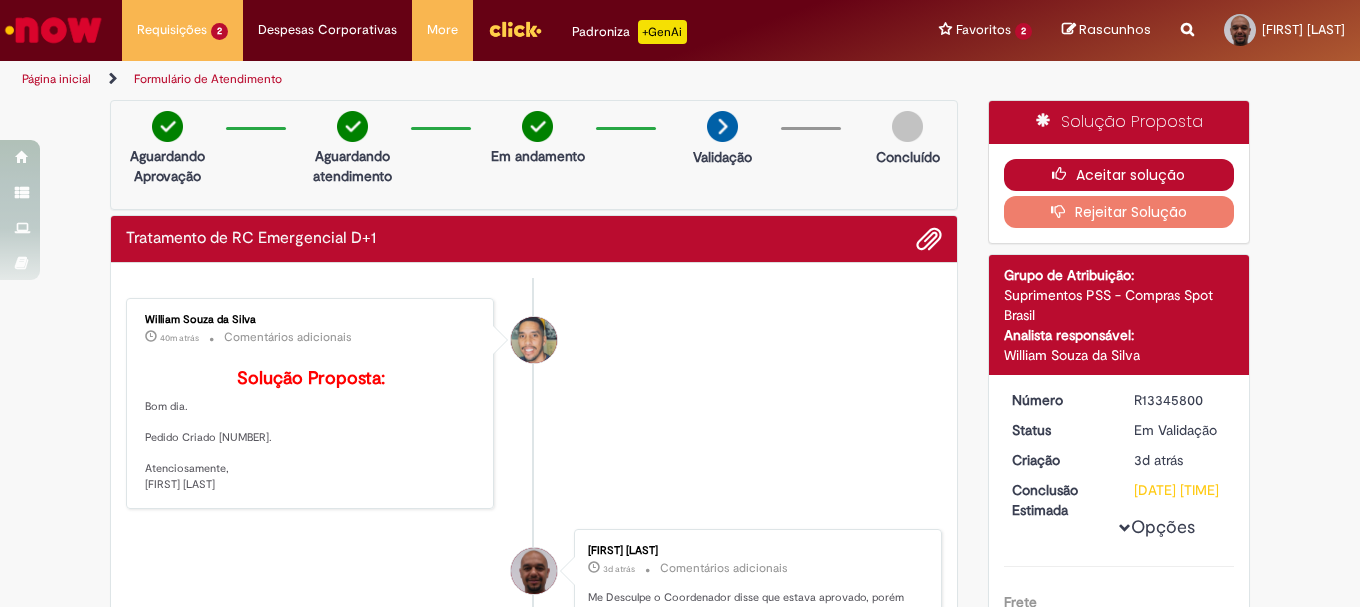 click on "Aceitar solução" at bounding box center [1119, 175] 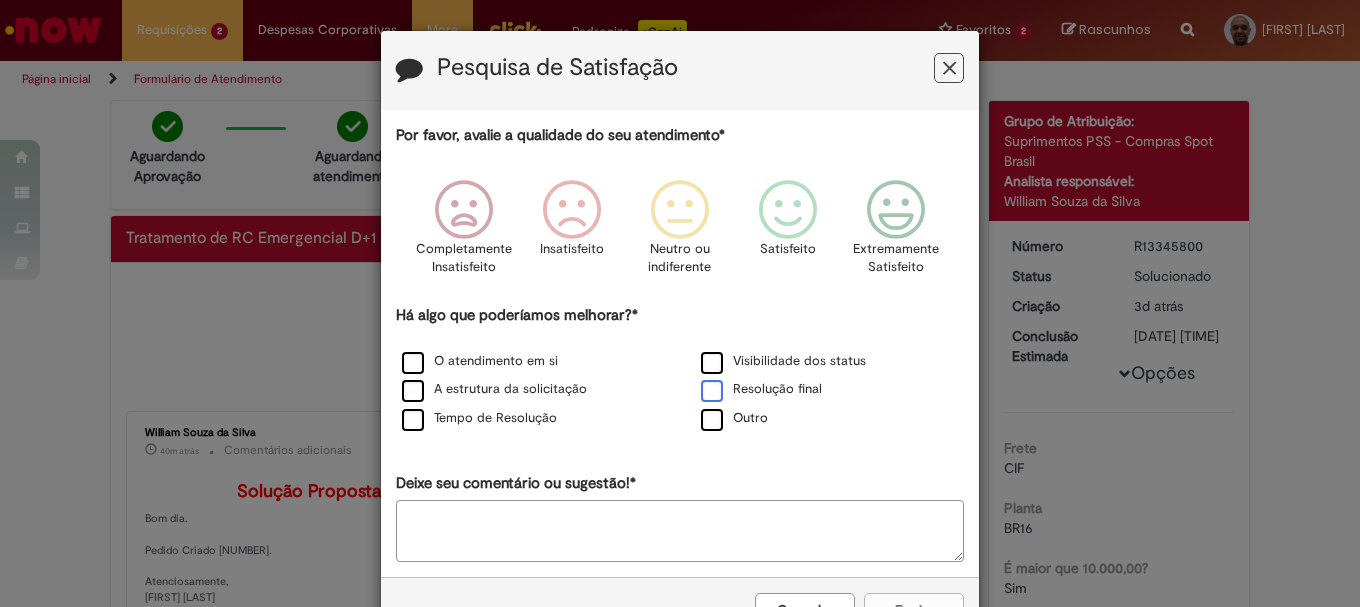 click on "Resolução final" at bounding box center [761, 389] 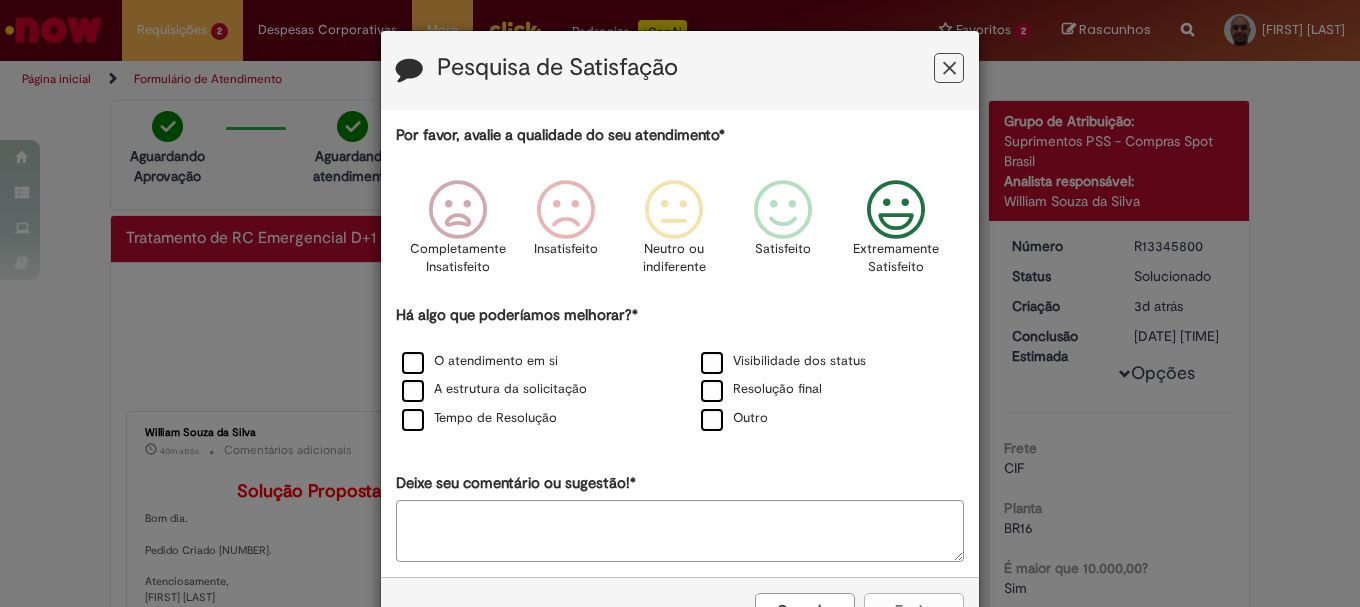 click at bounding box center (896, 210) 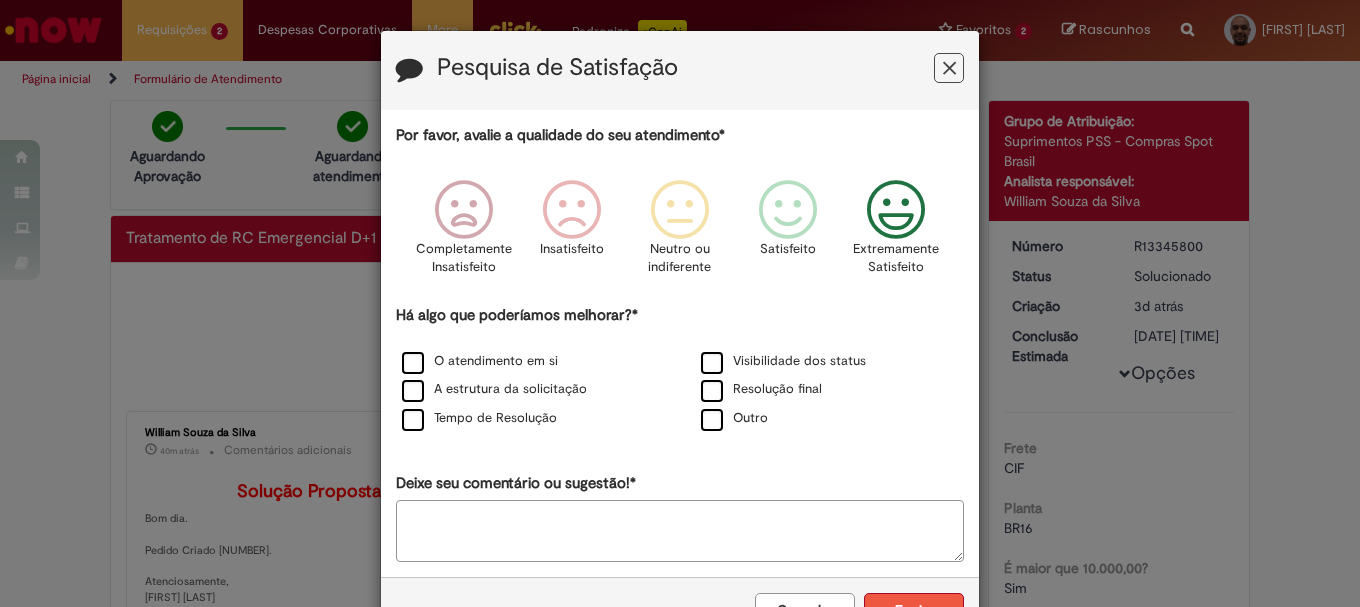 click on "Enviar" at bounding box center (914, 610) 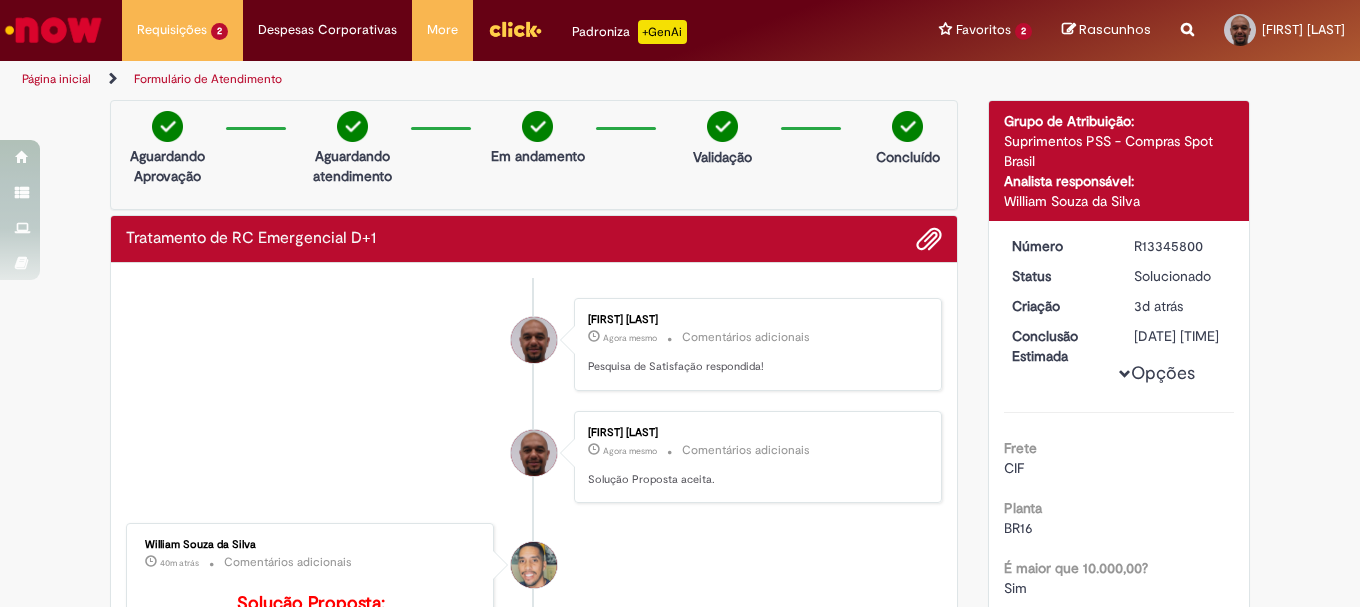 scroll, scrollTop: 300, scrollLeft: 0, axis: vertical 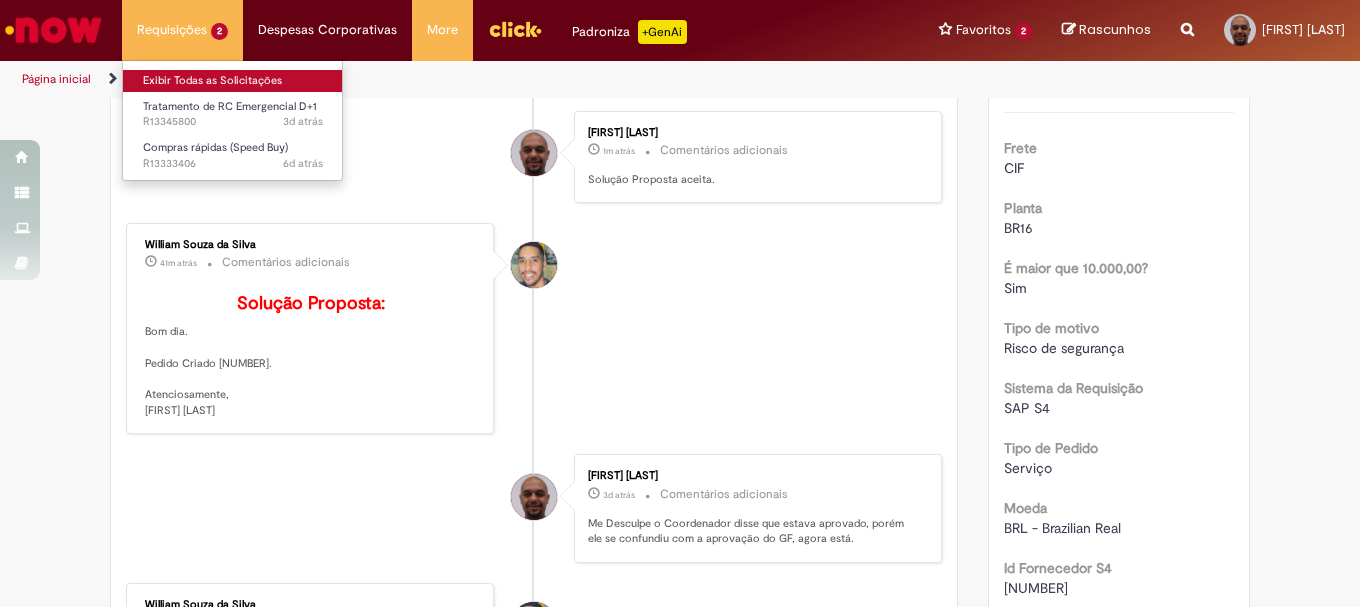 click on "Exibir Todas as Solicitações" at bounding box center (233, 81) 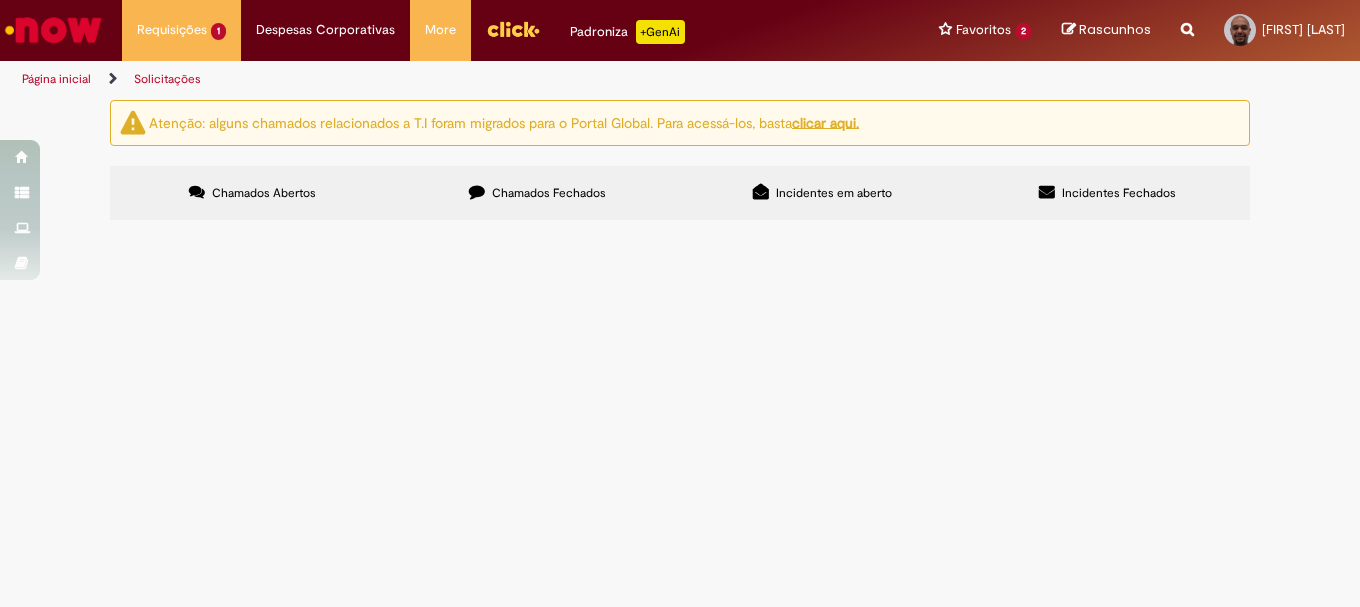 scroll, scrollTop: 0, scrollLeft: 0, axis: both 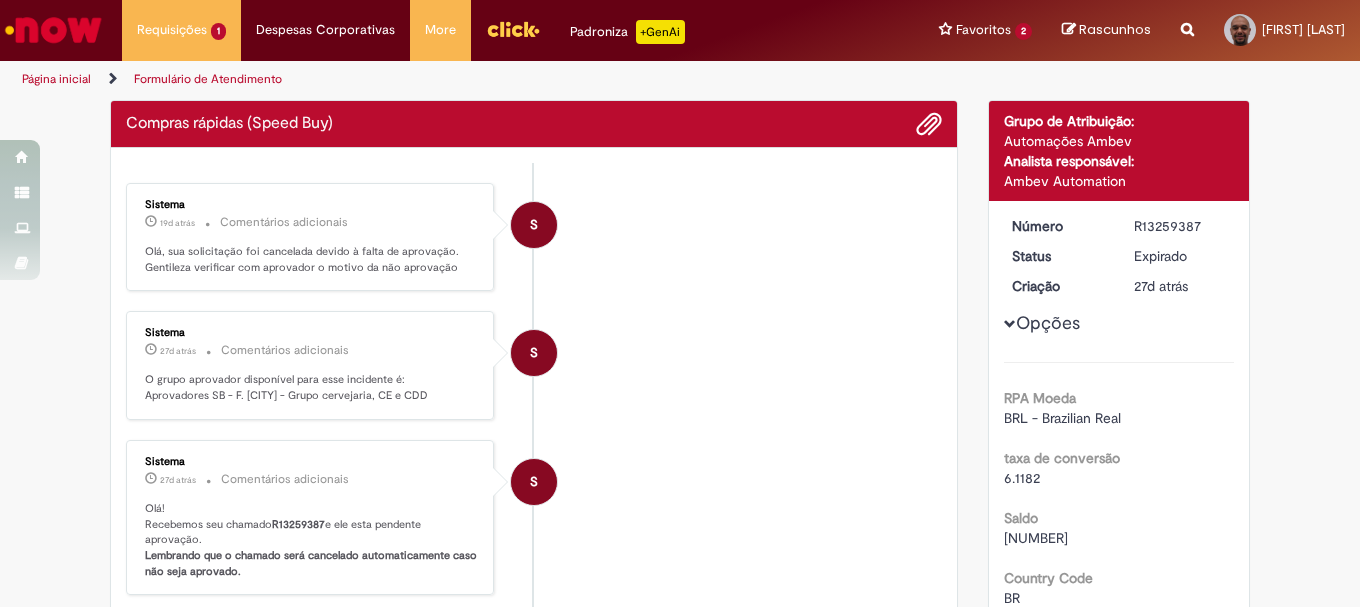 click on "Olá!  Recebemos seu chamado  [TICKET]  e ele esta pendente aprovação.  Lembrando que o chamado será cancelado automaticamente caso não seja aprovado." at bounding box center (534, 518) 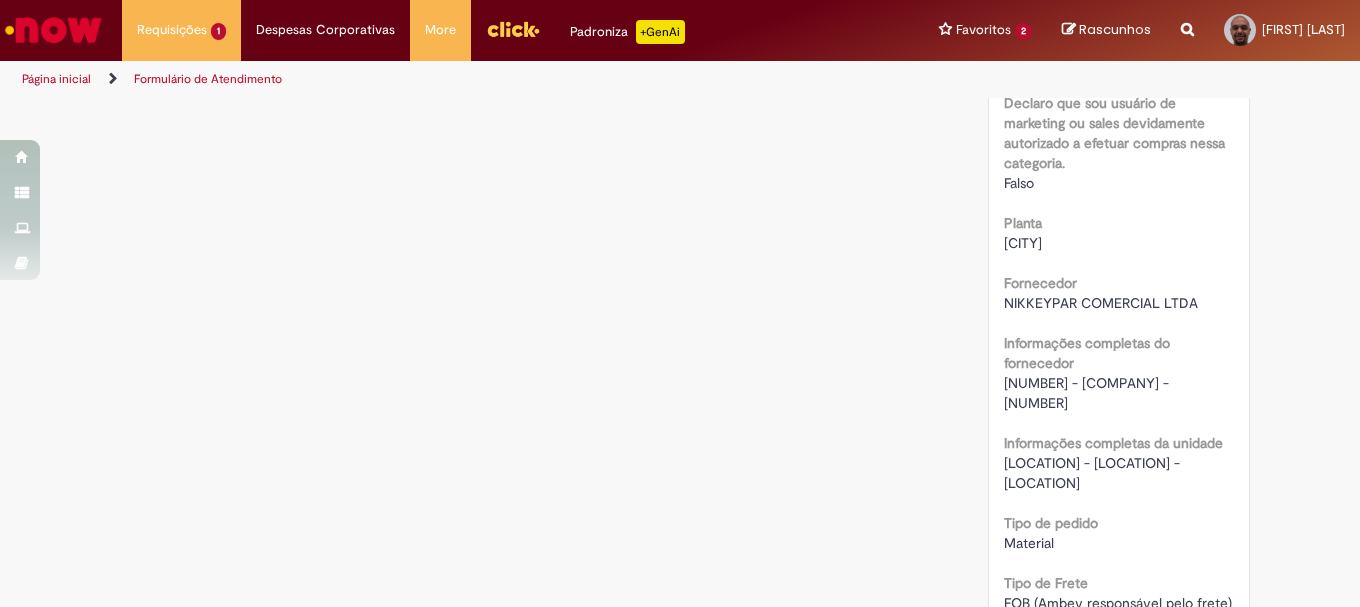 scroll, scrollTop: 1615, scrollLeft: 0, axis: vertical 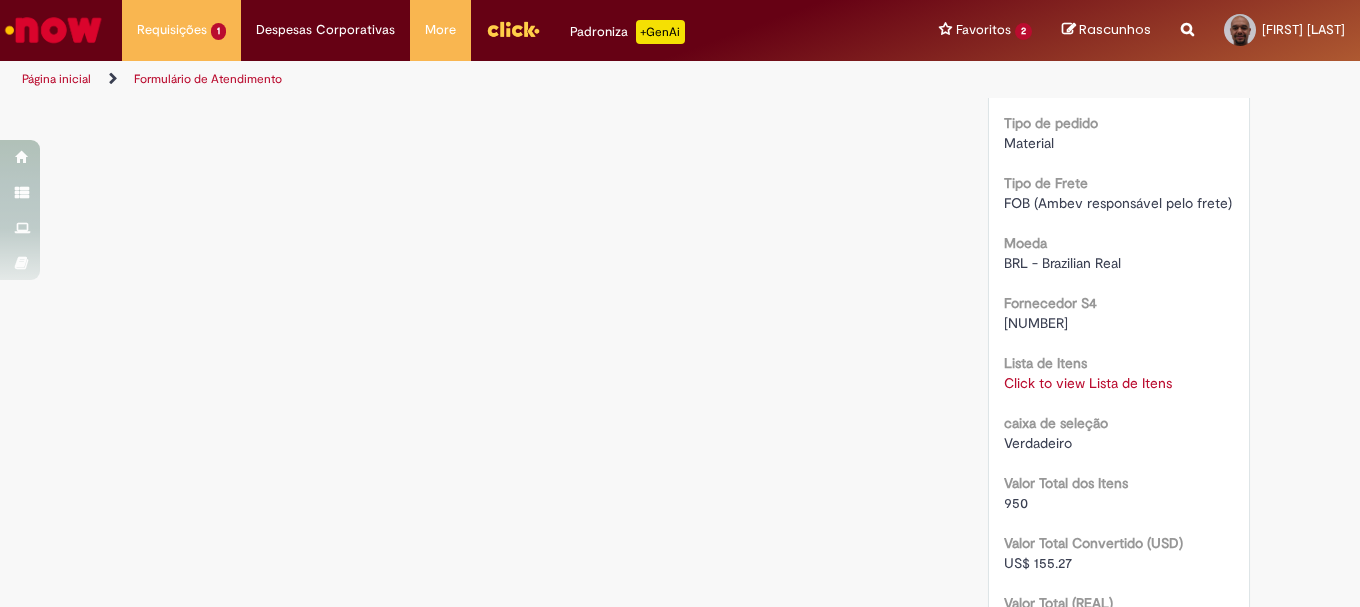 click on "Click to view Lista de Itens" at bounding box center (1088, 383) 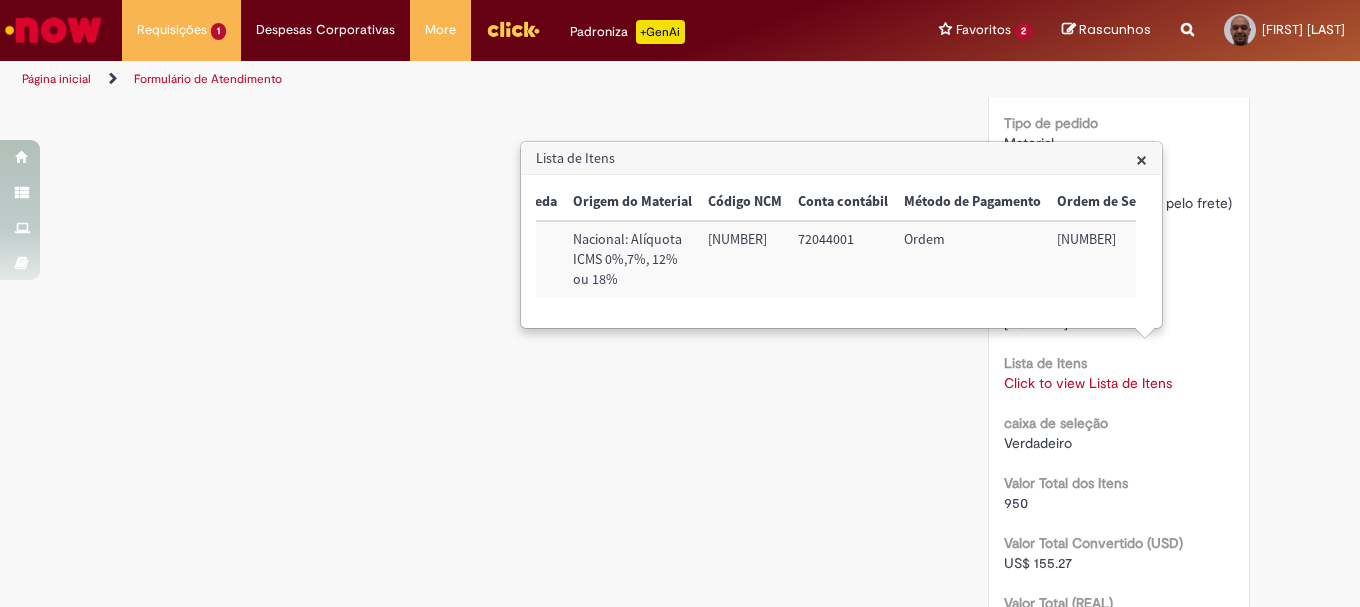 scroll, scrollTop: 0, scrollLeft: 813, axis: horizontal 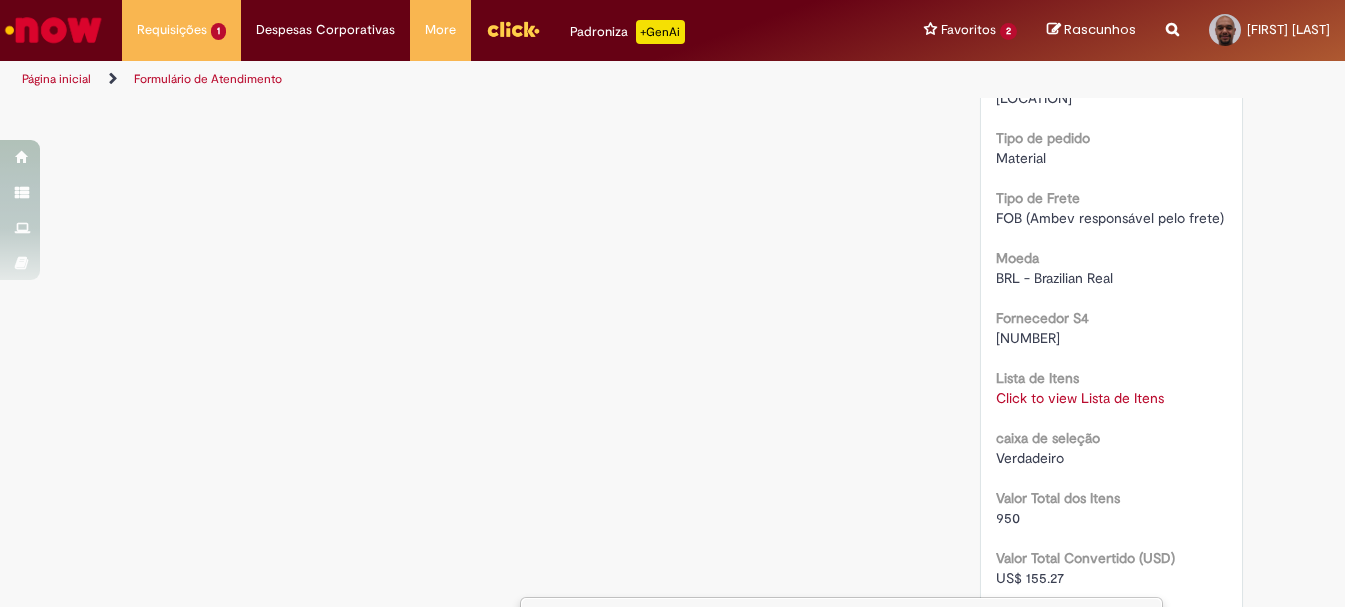 click on "Click to view Lista de Itens" at bounding box center [1080, 398] 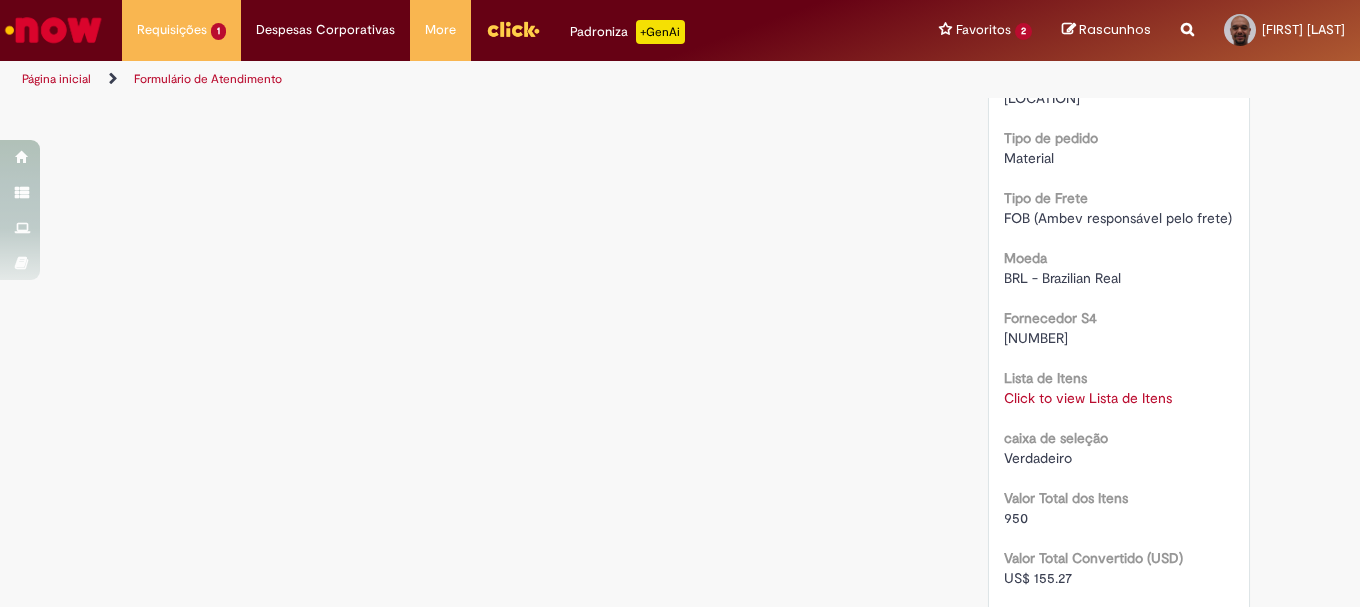 click on "Click to view Lista de Itens" at bounding box center [1088, 398] 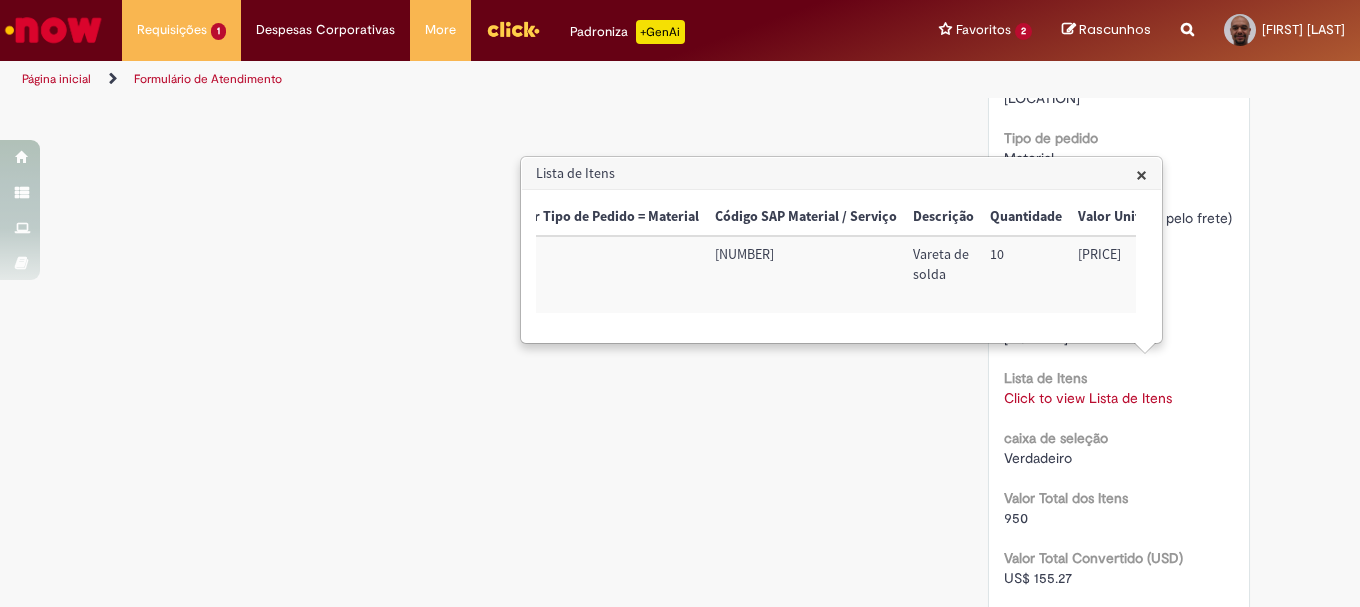 scroll, scrollTop: 0, scrollLeft: 88, axis: horizontal 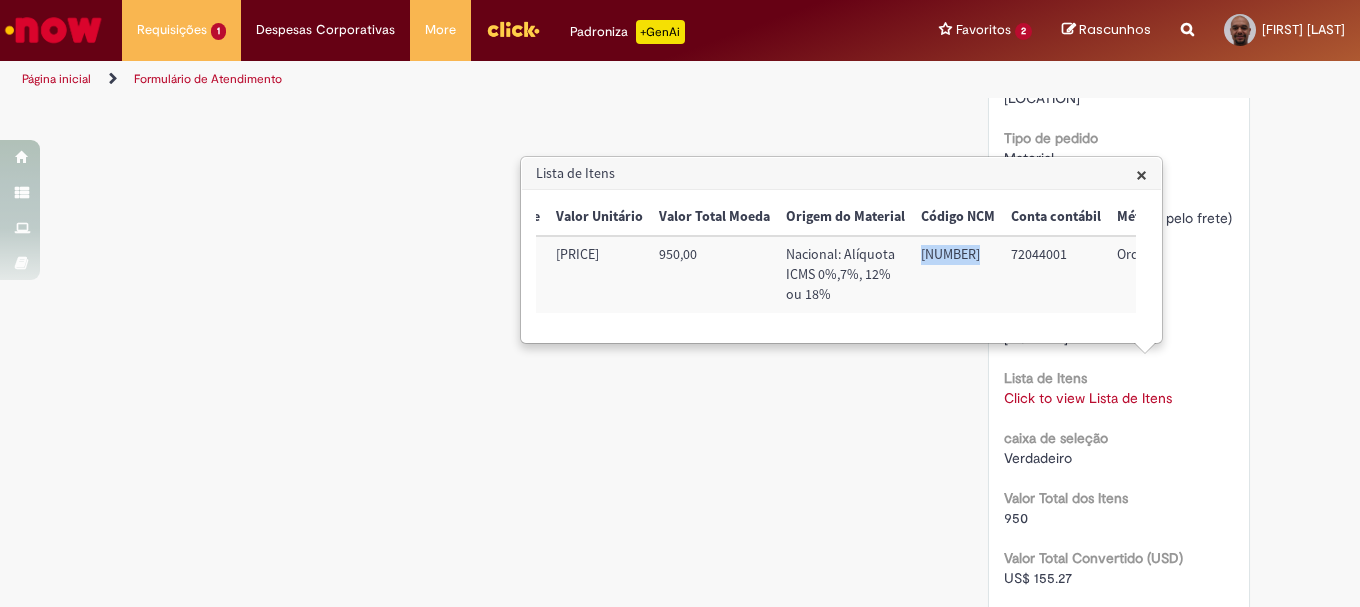 drag, startPoint x: 916, startPoint y: 251, endPoint x: 972, endPoint y: 257, distance: 56.32051 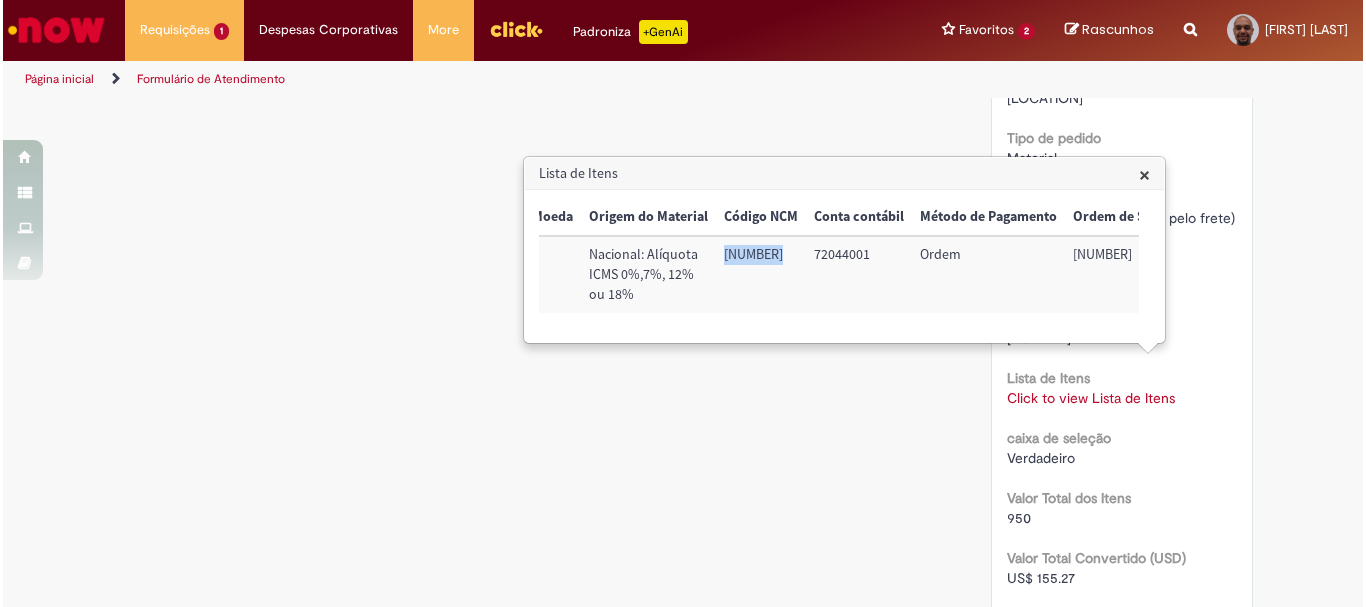 scroll, scrollTop: 0, scrollLeft: 813, axis: horizontal 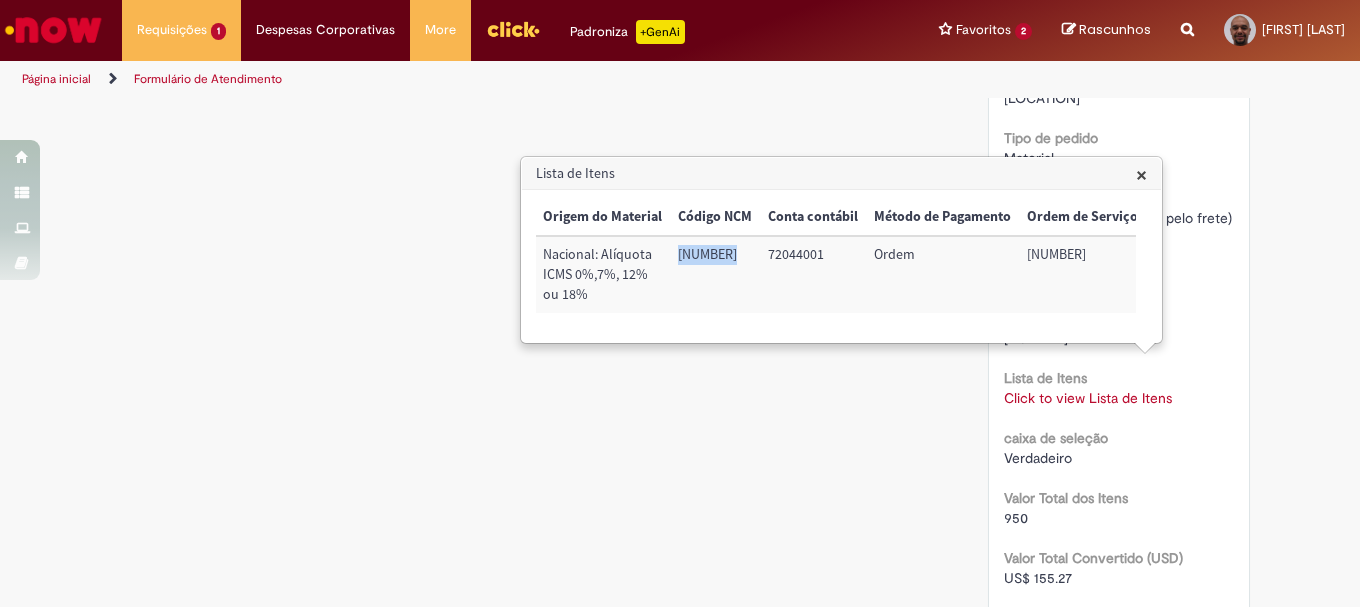drag, startPoint x: 1019, startPoint y: 254, endPoint x: 1103, endPoint y: 259, distance: 84.14868 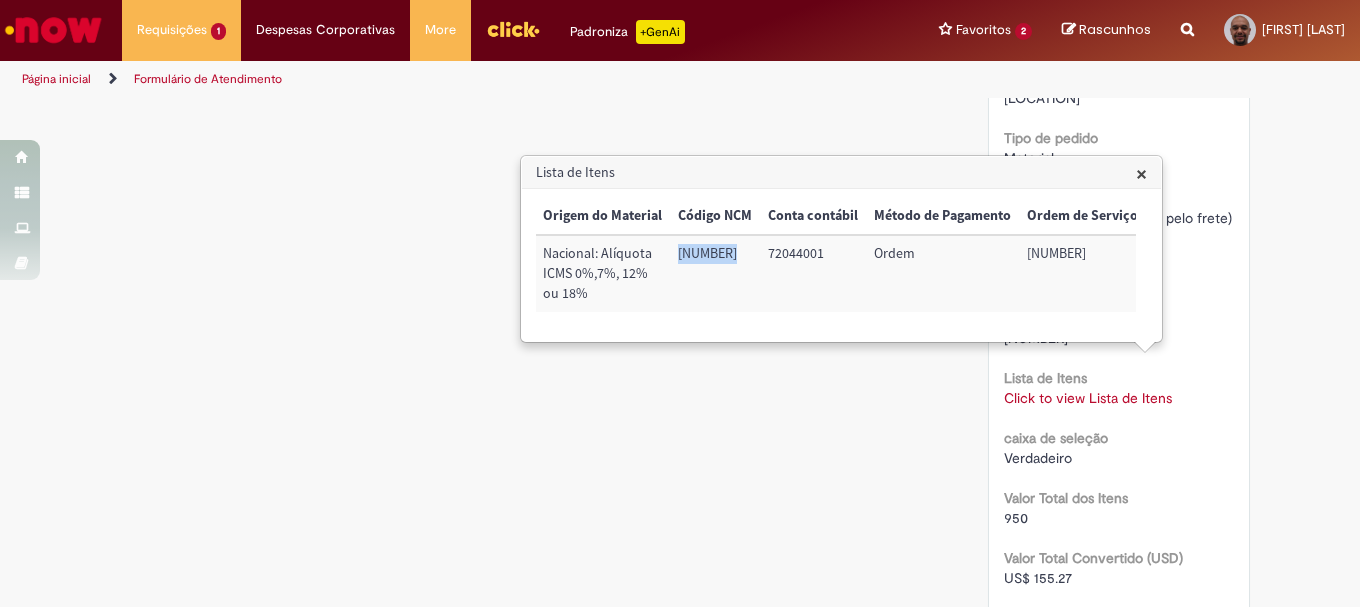 copy on "[NUMBER]" 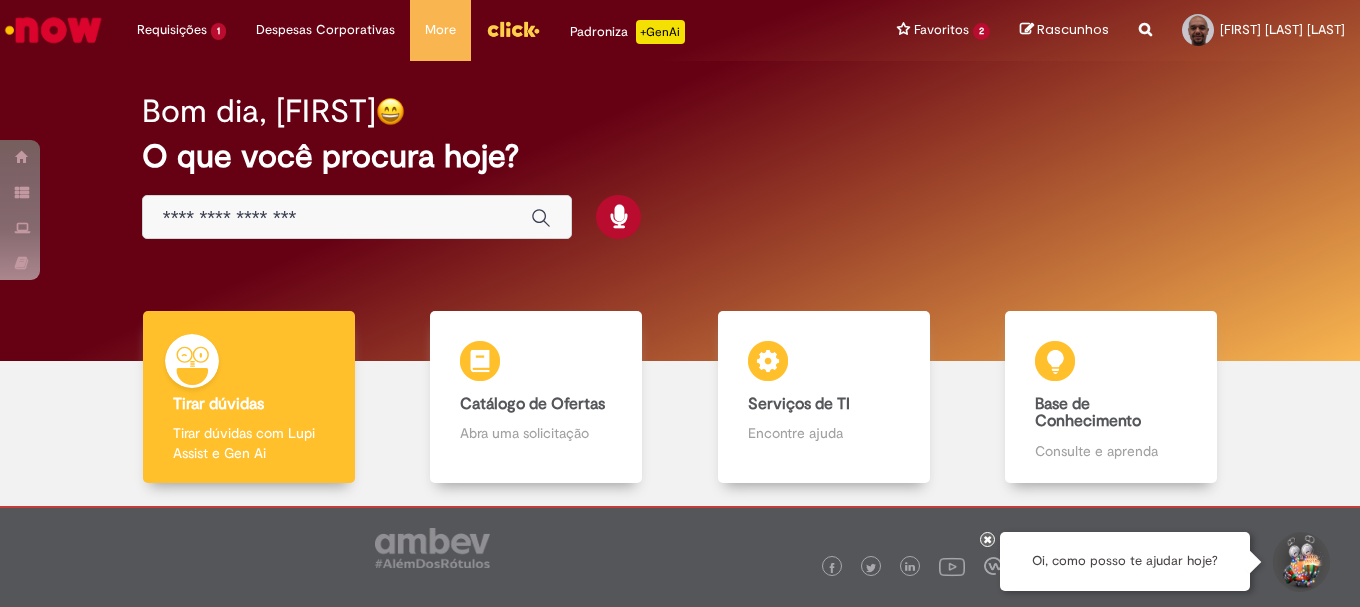 scroll, scrollTop: 0, scrollLeft: 0, axis: both 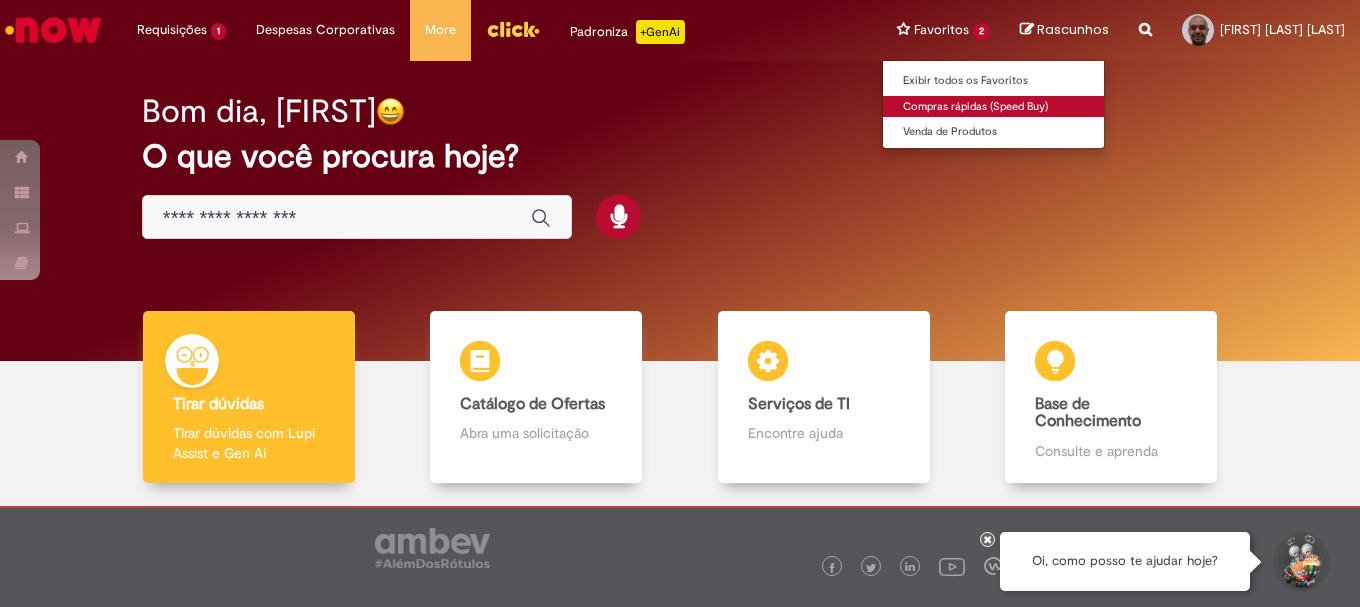 click on "Compras rápidas (Speed Buy)" at bounding box center [993, 107] 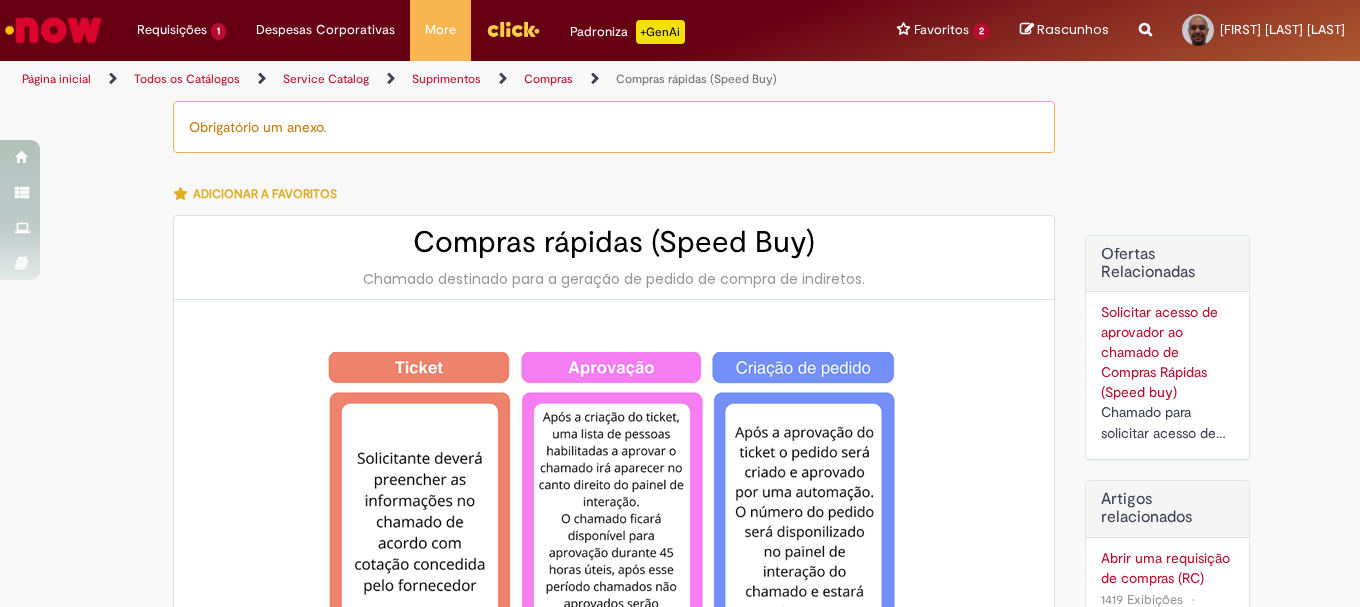 type on "********" 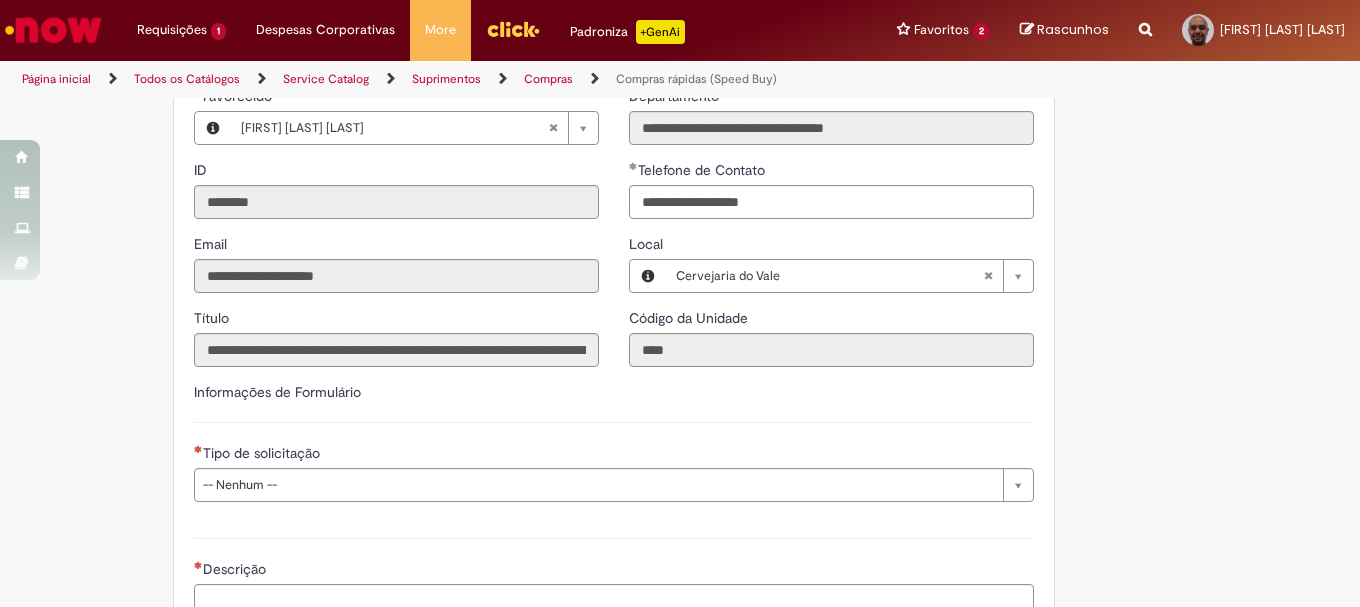 scroll, scrollTop: 2800, scrollLeft: 0, axis: vertical 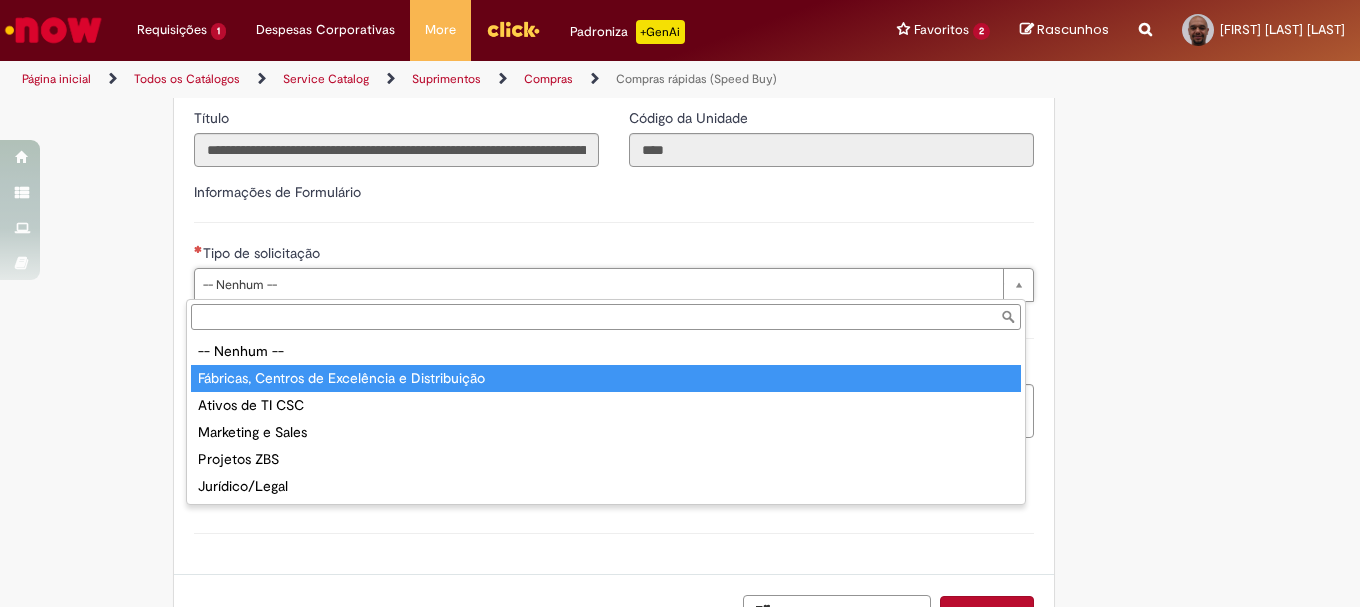 type on "**********" 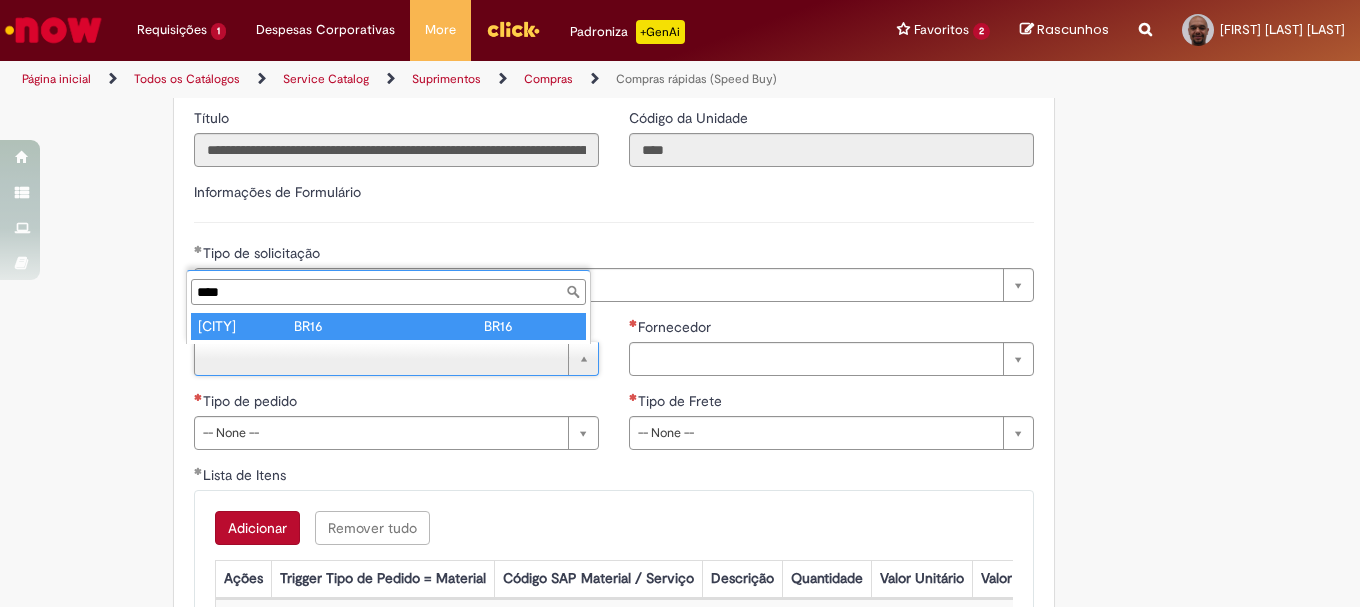 type on "****" 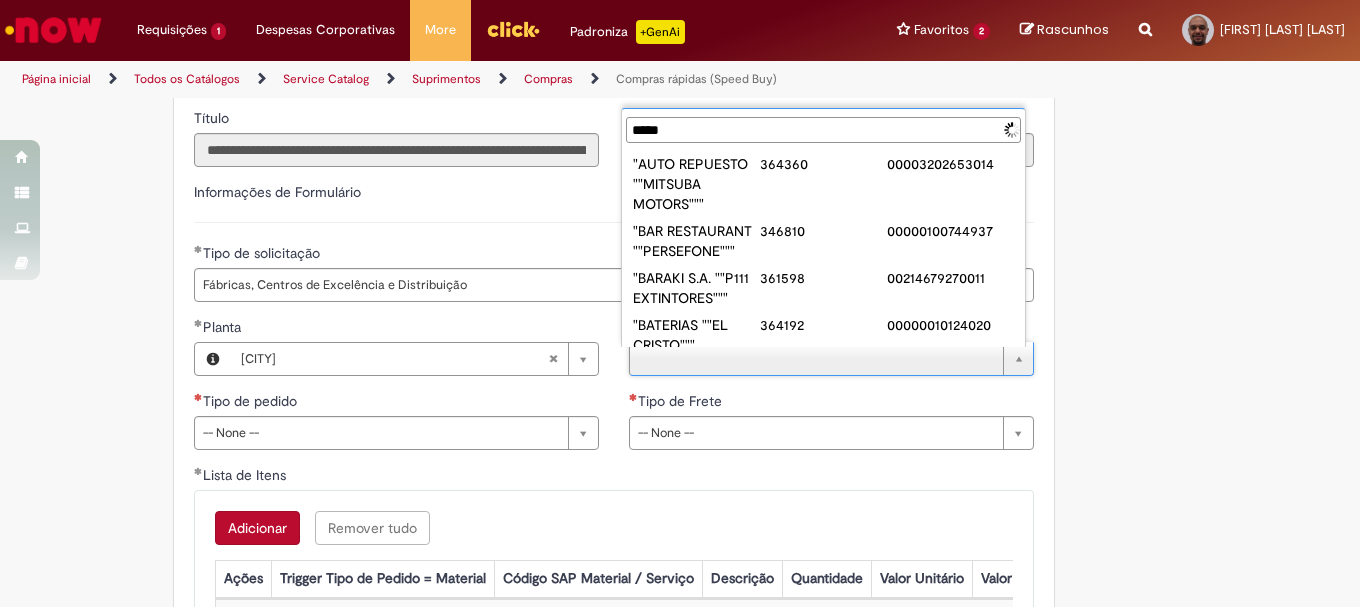 type on "******" 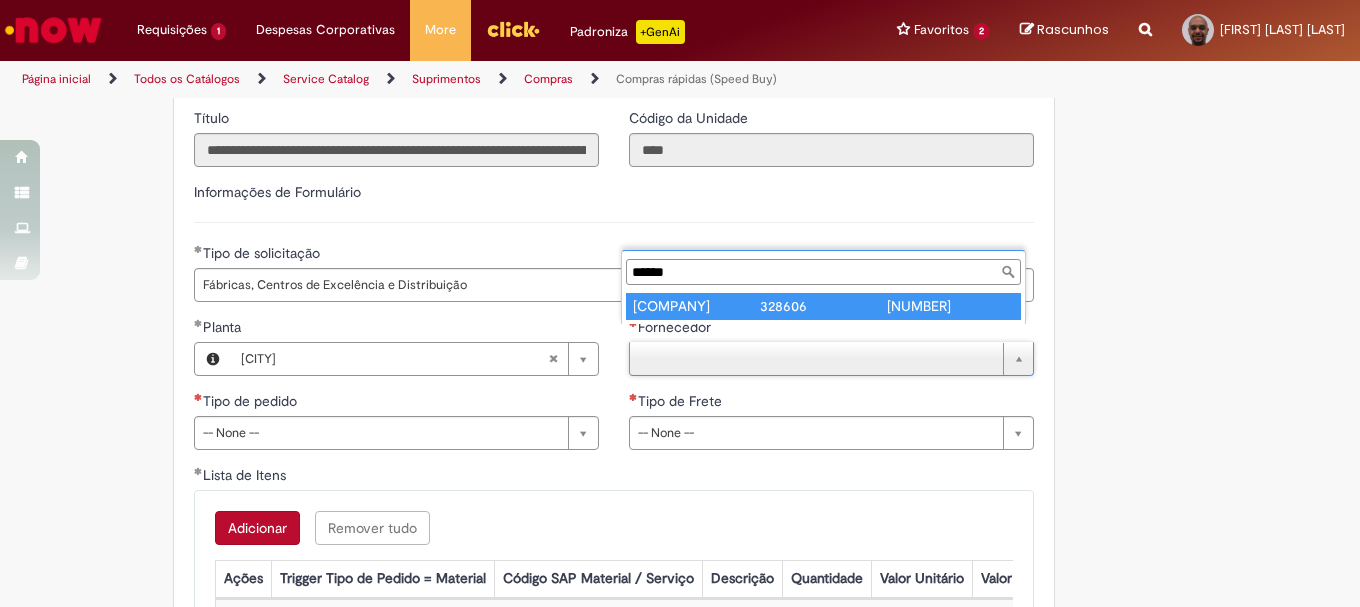 type on "**********" 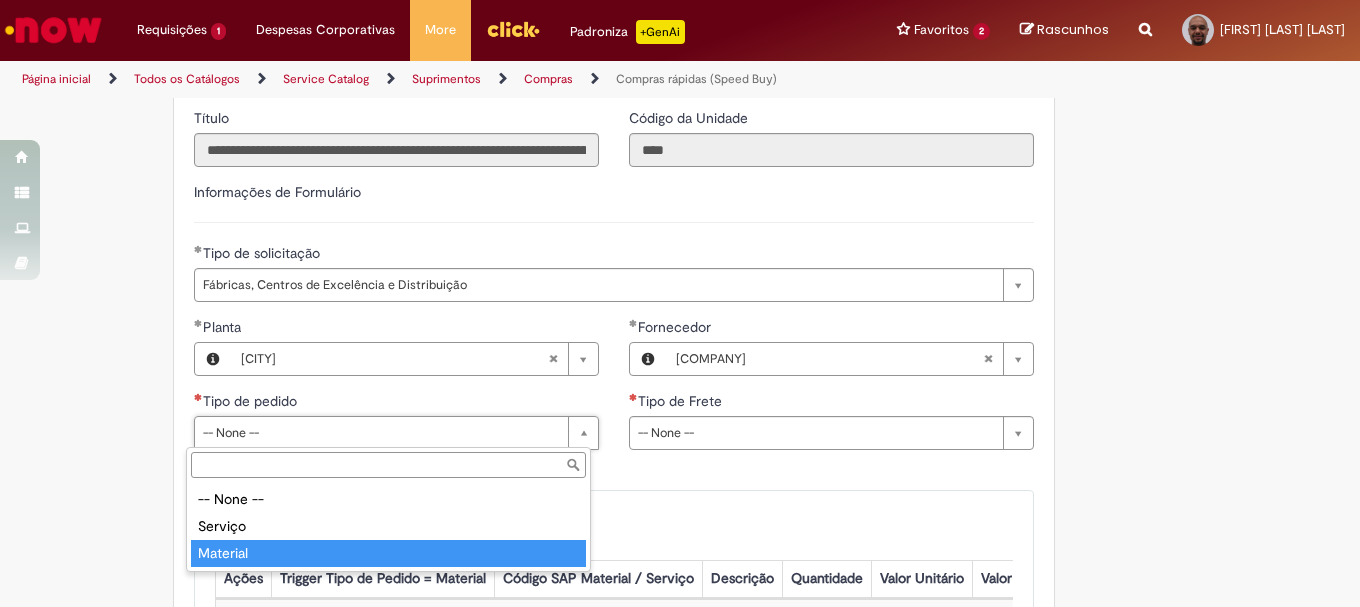 type on "********" 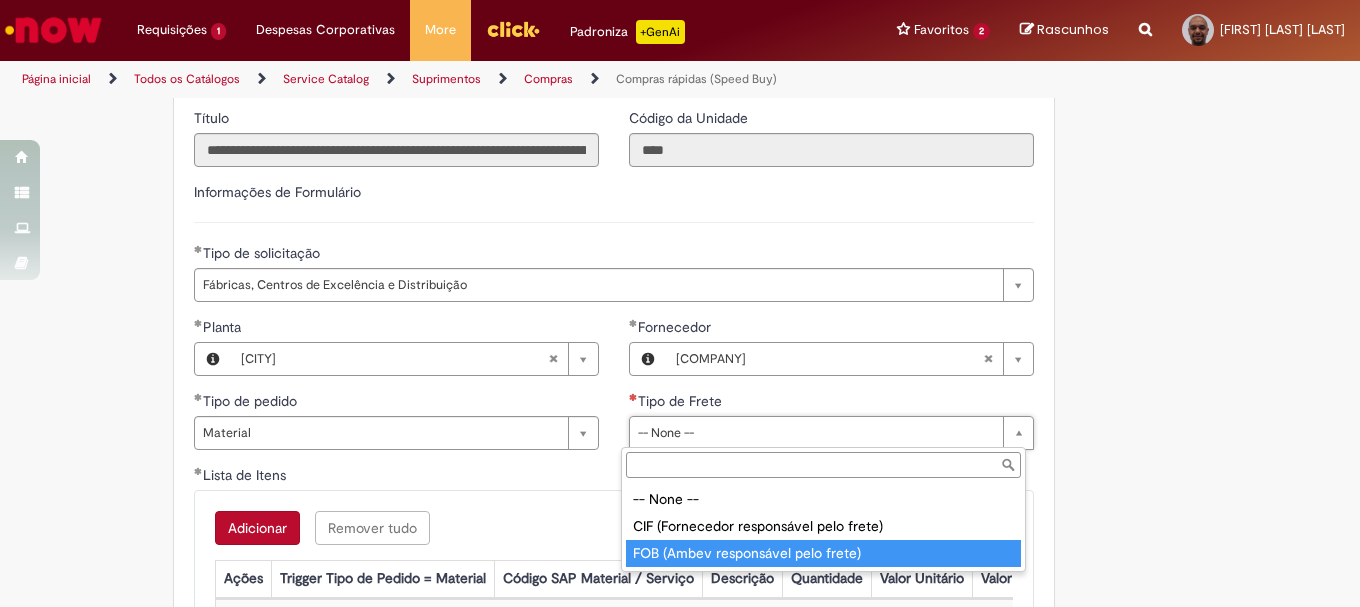 type on "**********" 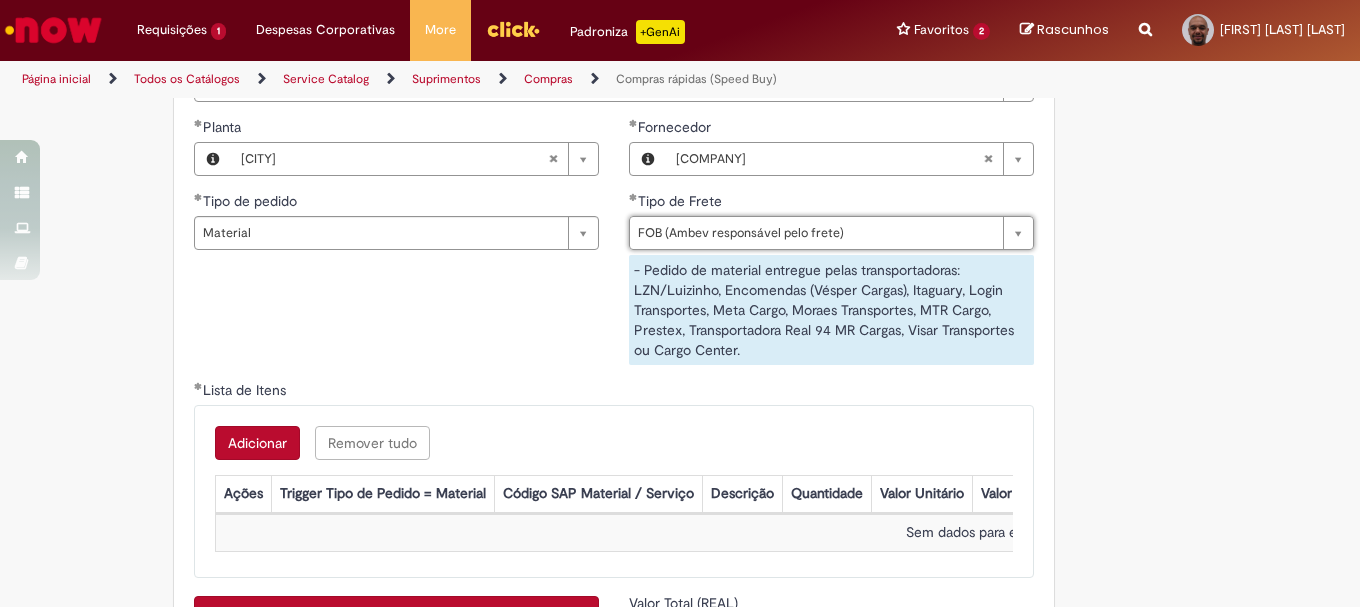 scroll, scrollTop: 3200, scrollLeft: 0, axis: vertical 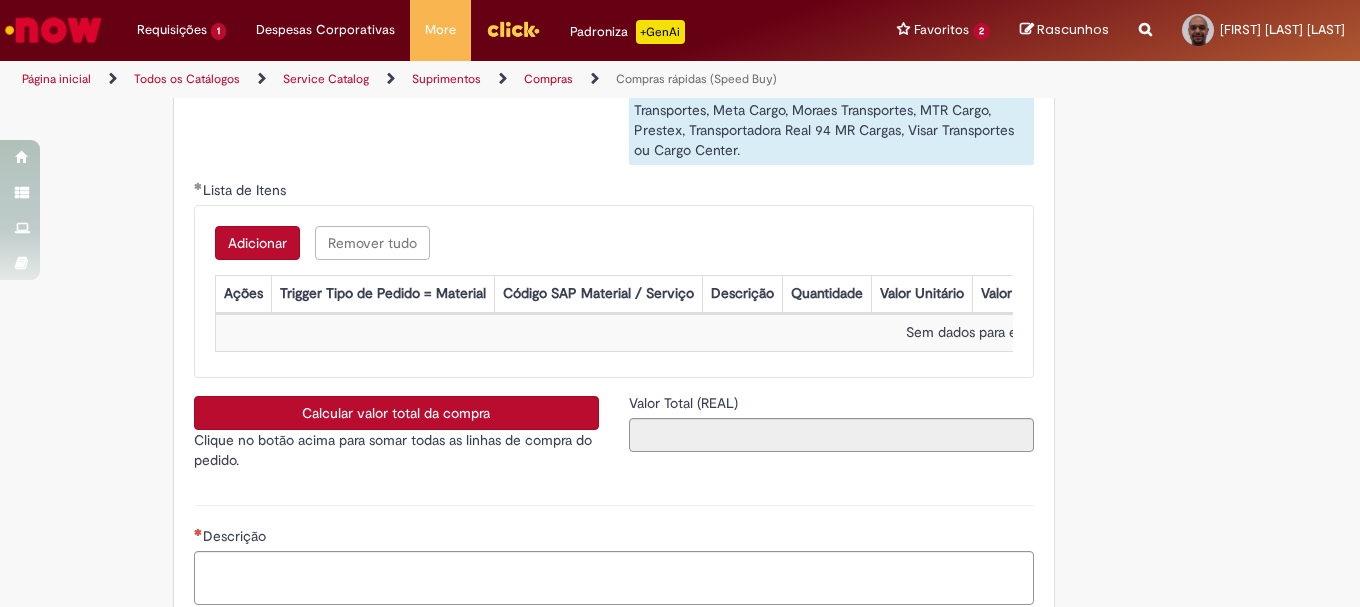 click on "Adicionar" at bounding box center [257, 243] 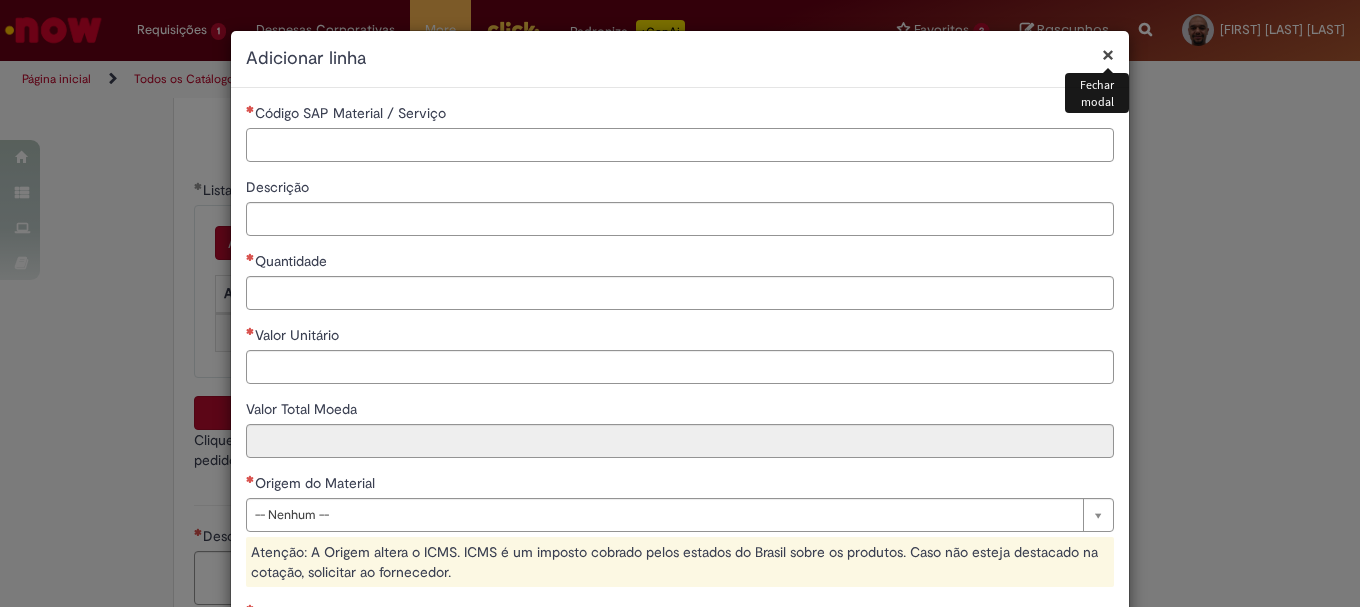 click on "Código SAP Material / Serviço" at bounding box center [680, 145] 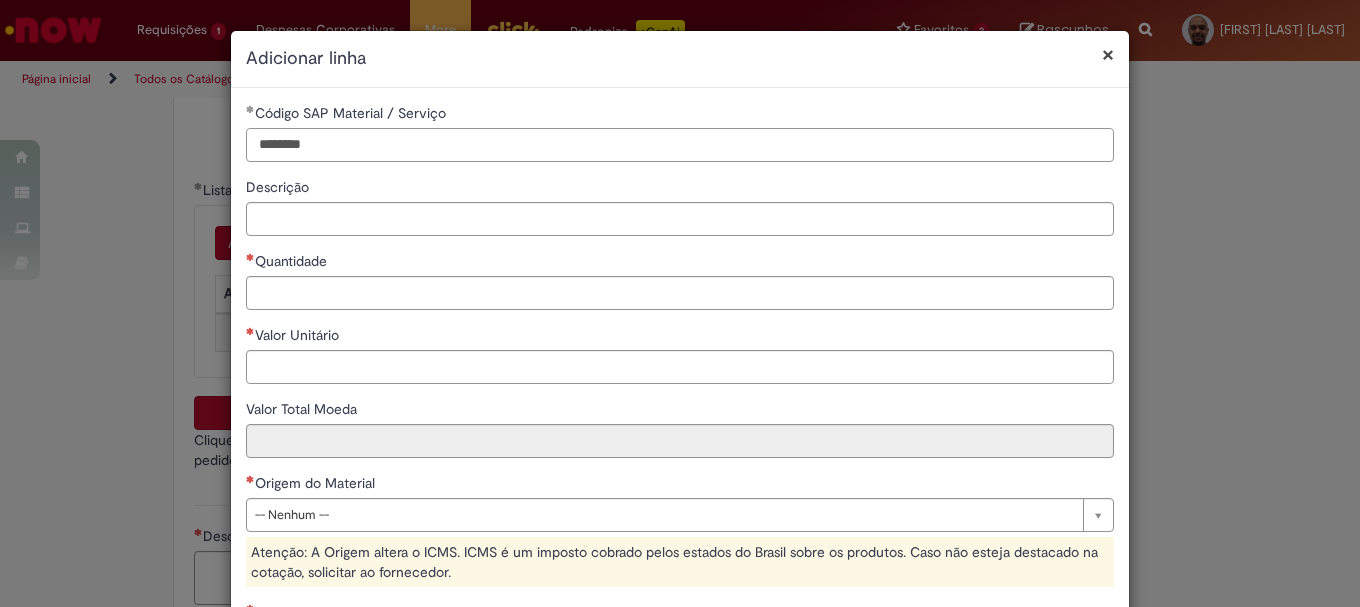 type on "********" 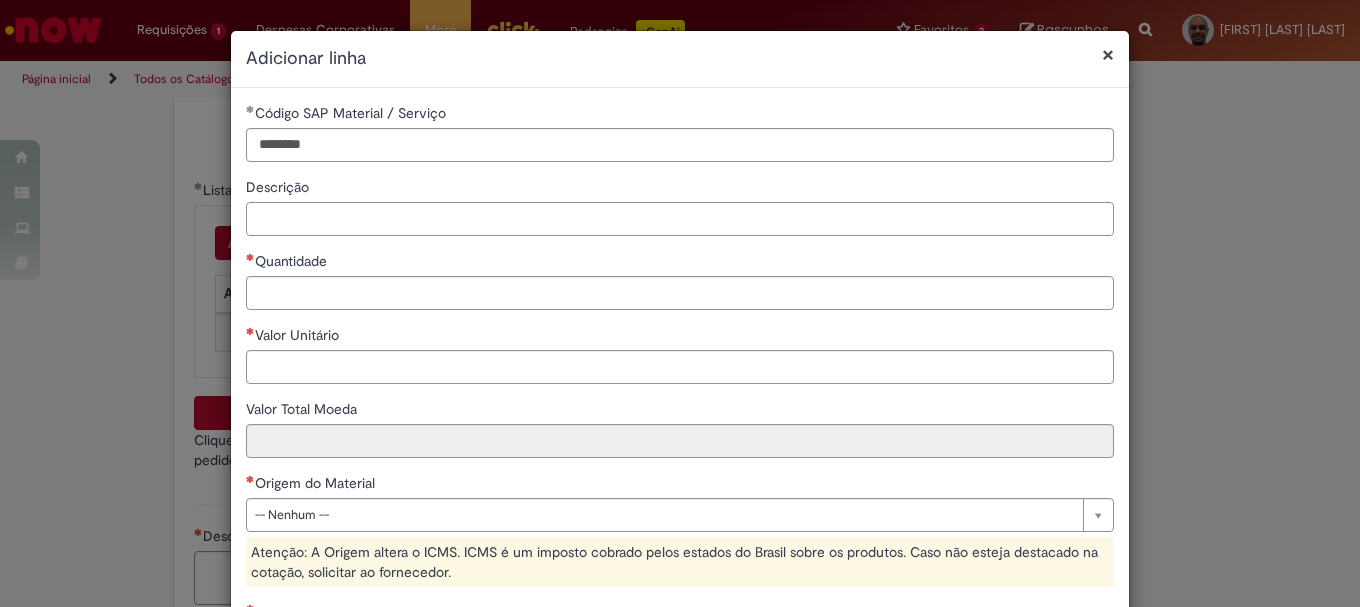 click on "Descrição" at bounding box center (680, 219) 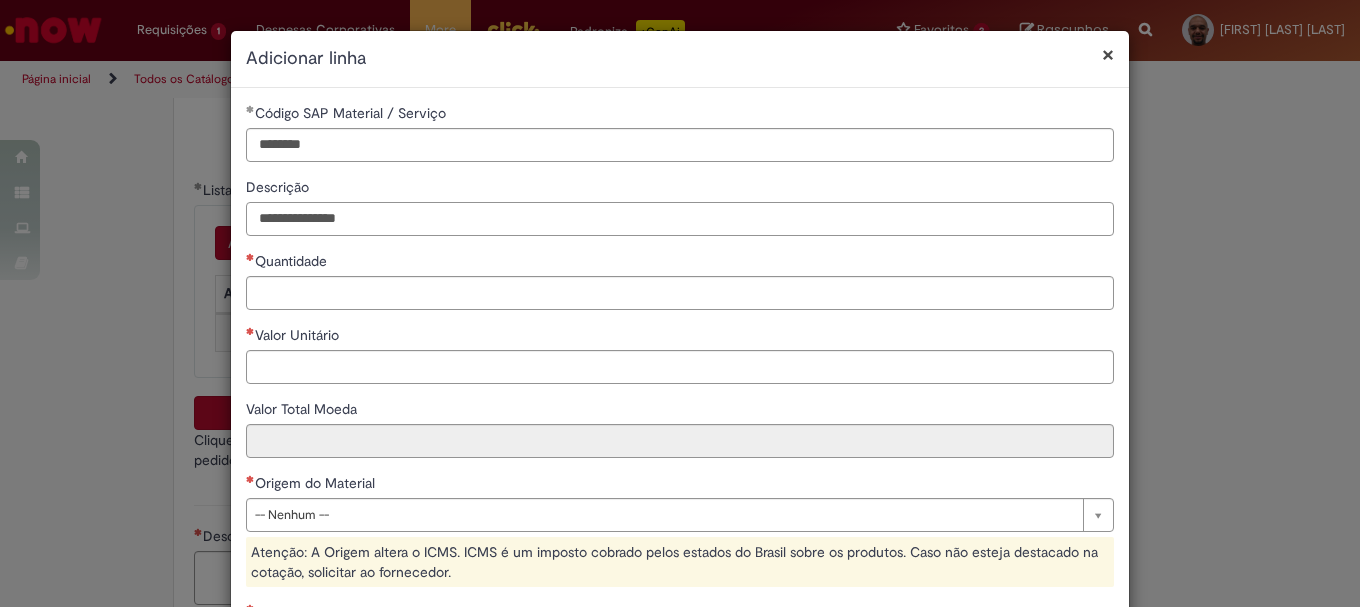 type on "**********" 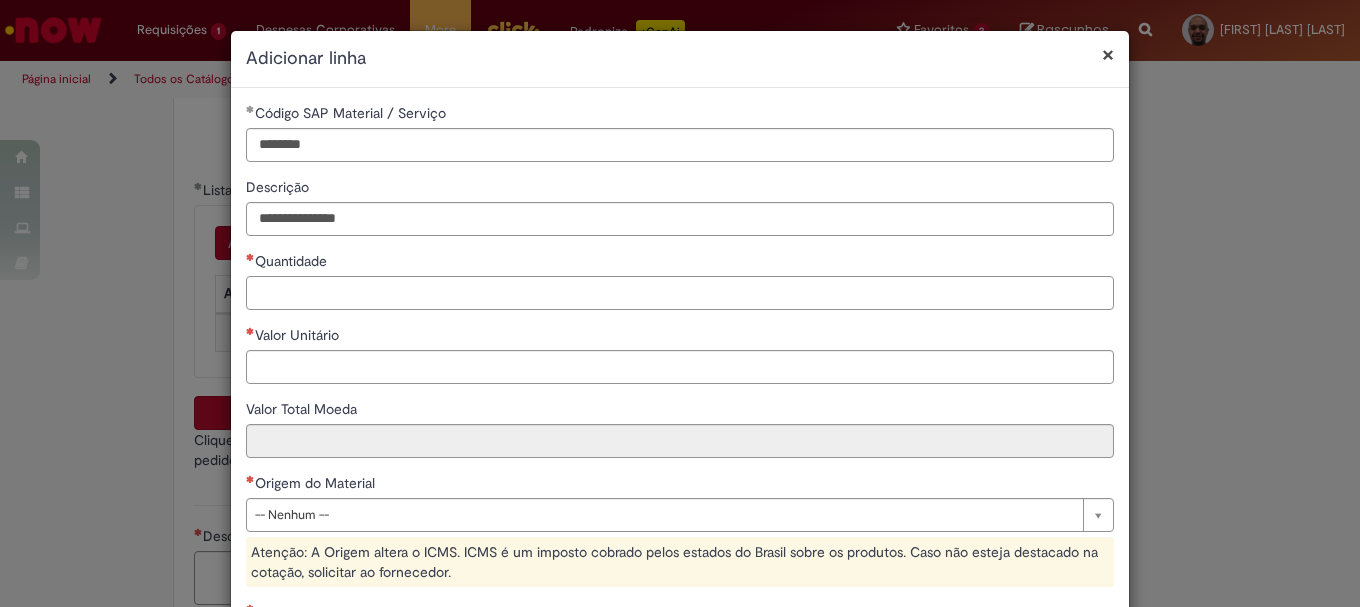 click on "Quantidade" at bounding box center (680, 293) 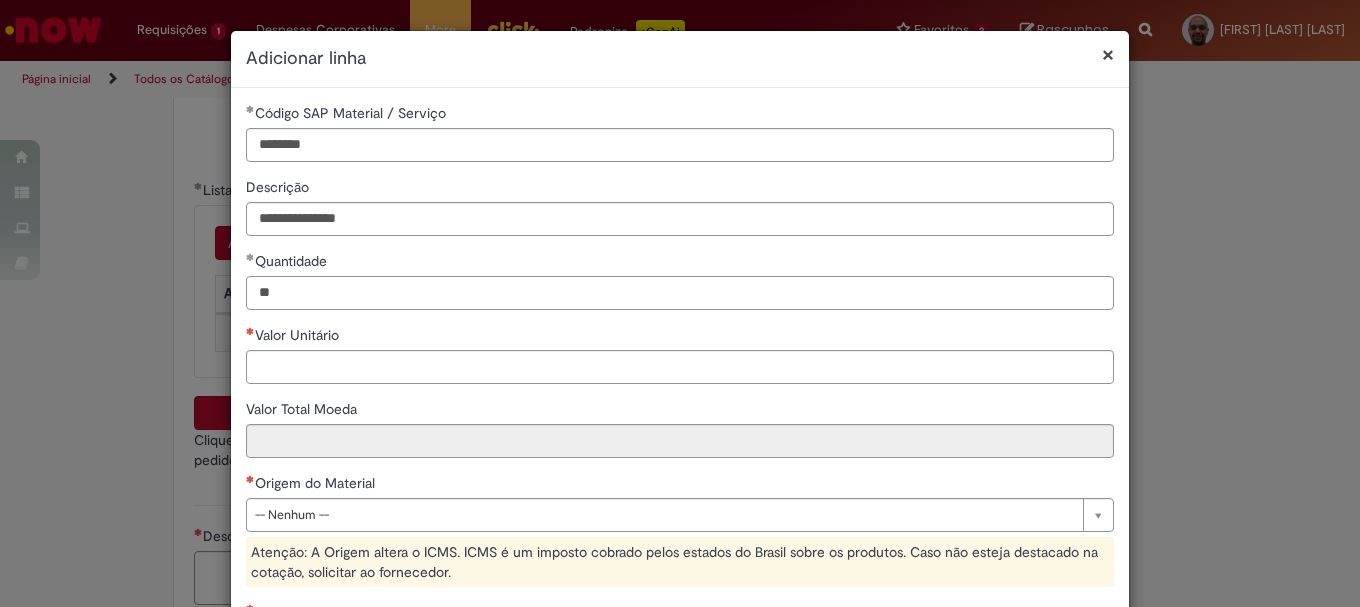type on "**" 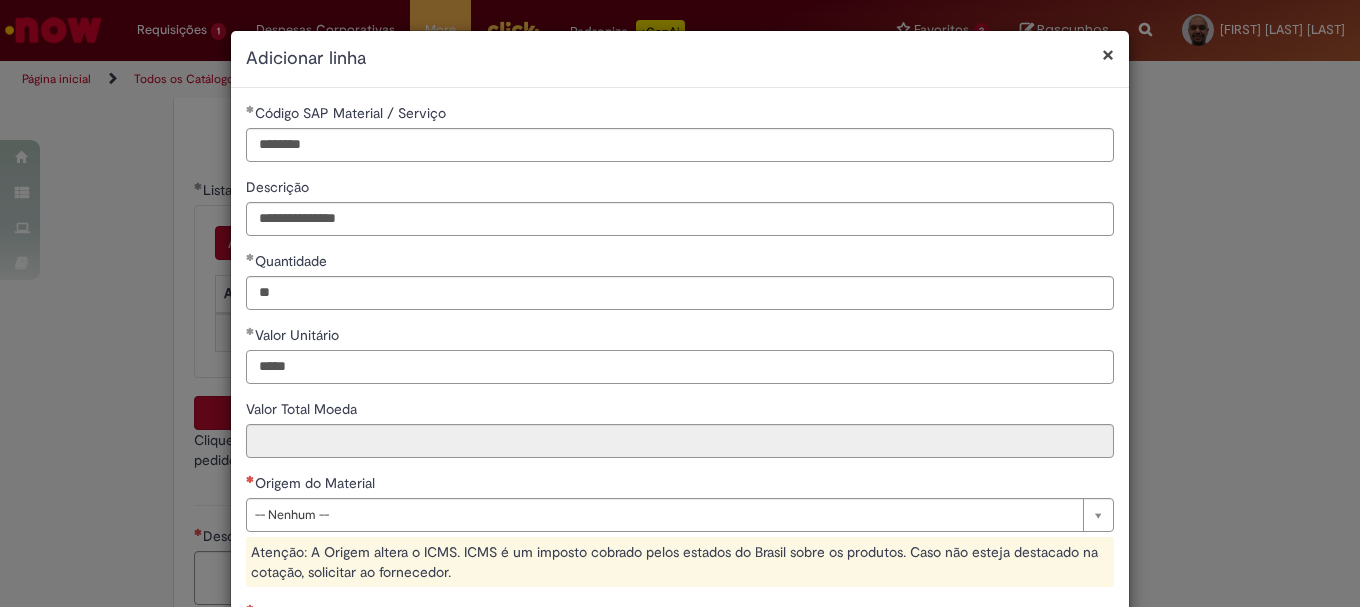 type on "*****" 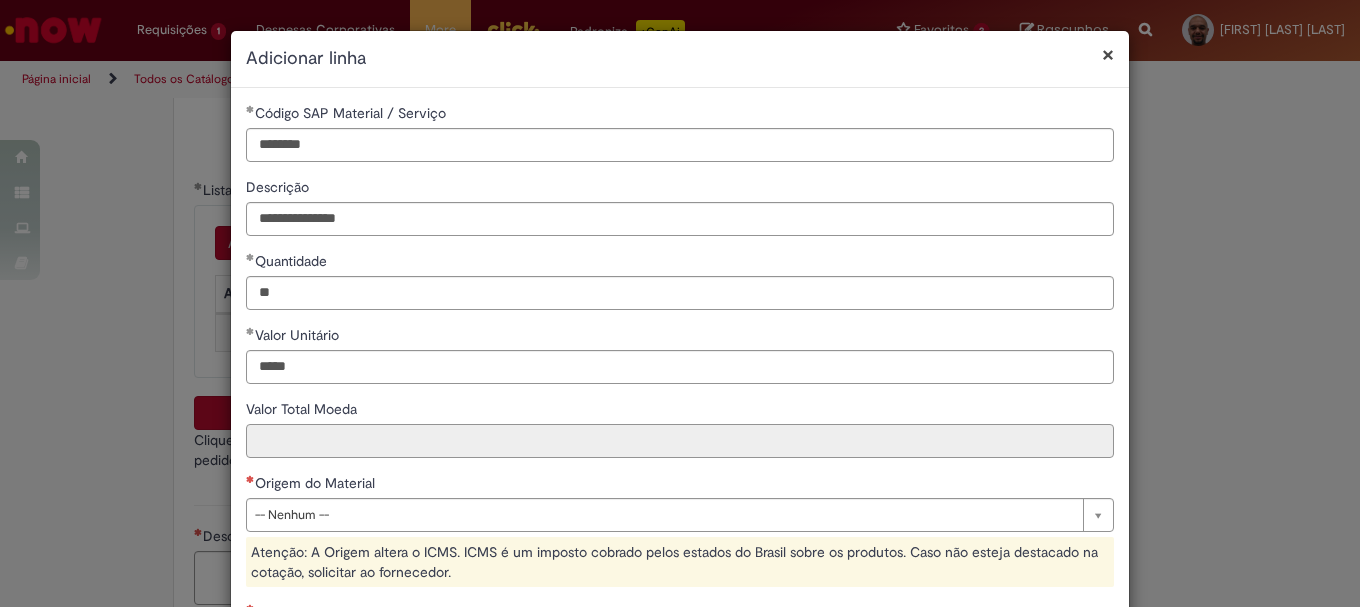 type on "******" 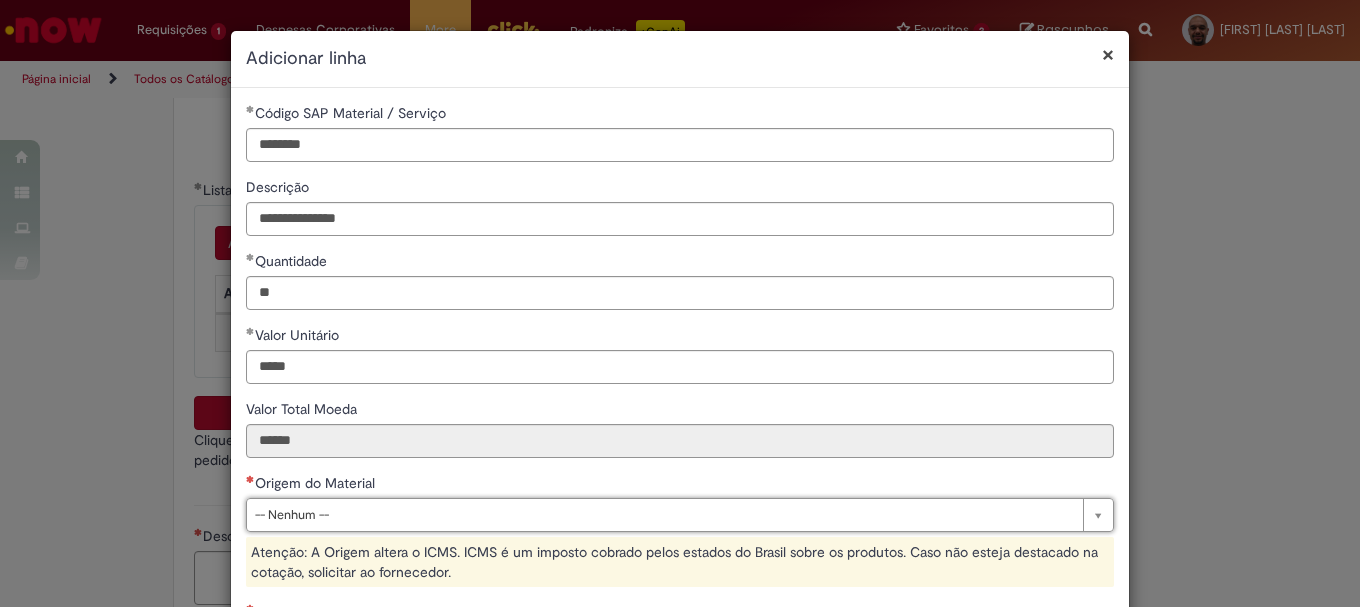 scroll, scrollTop: 300, scrollLeft: 0, axis: vertical 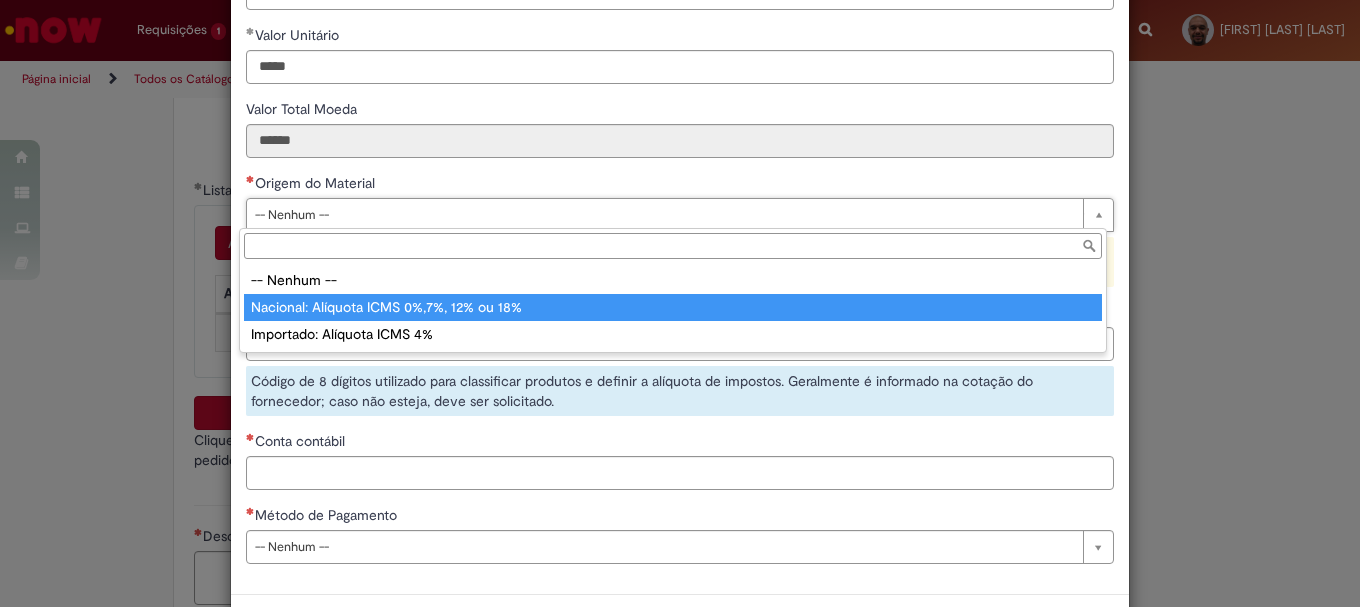 type on "**********" 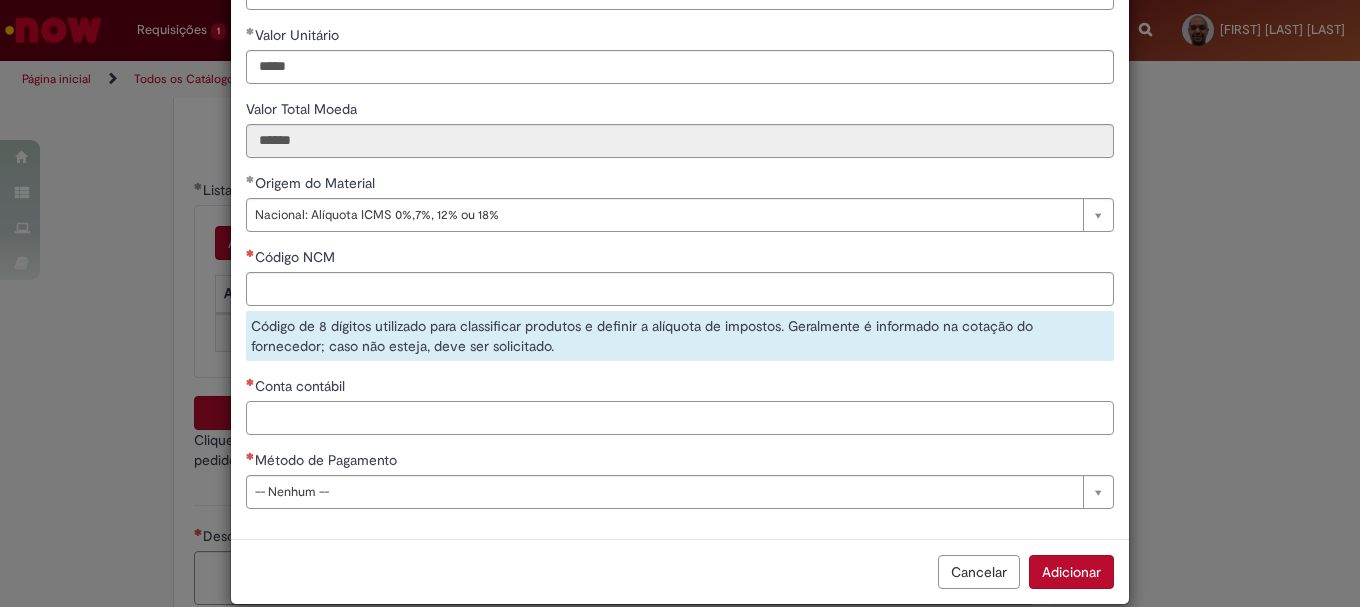 click on "Conta contábil" at bounding box center [680, 418] 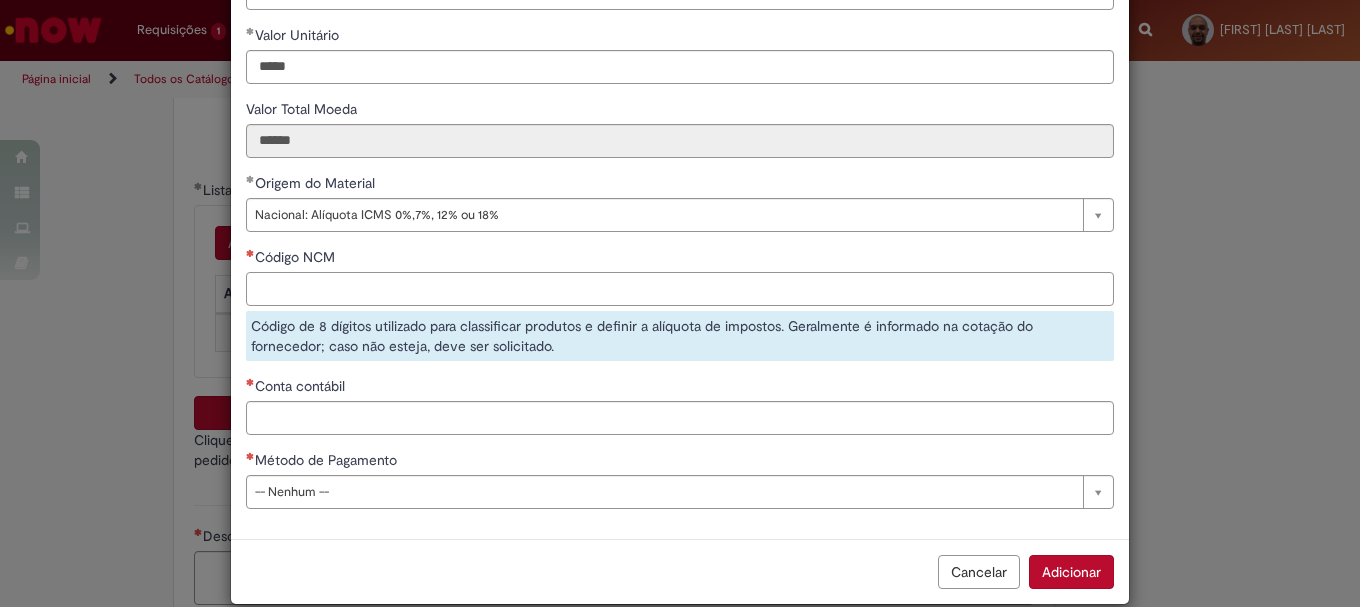 click on "Código NCM" at bounding box center (680, 289) 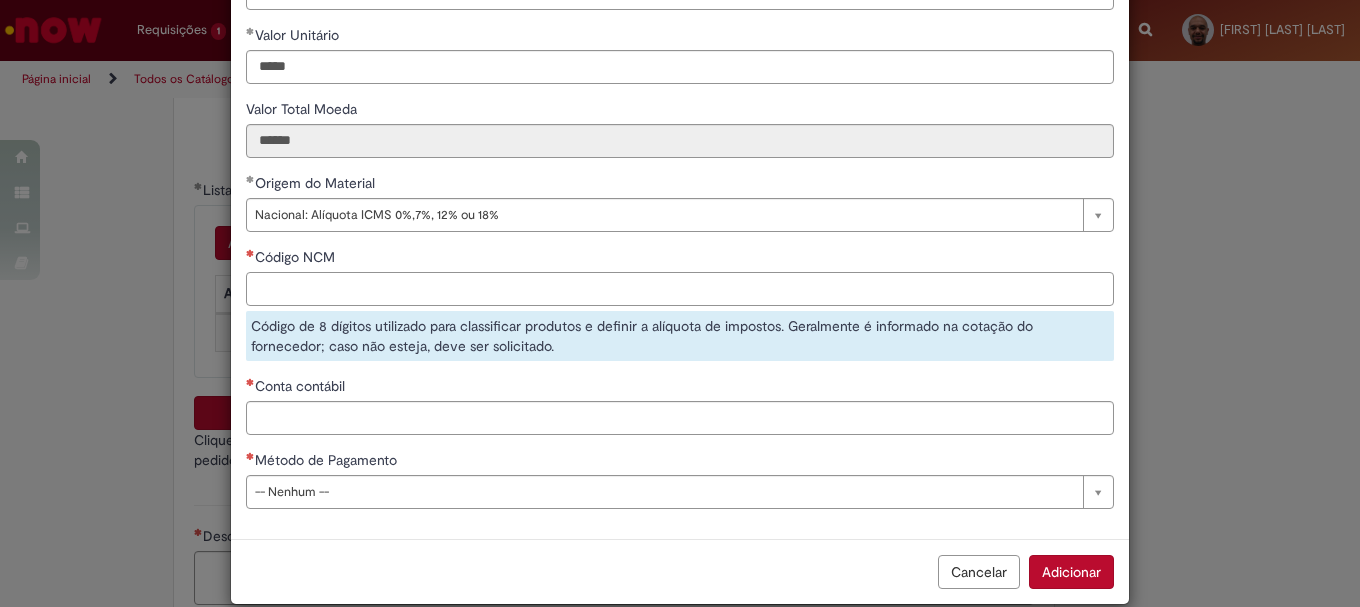 paste on "********" 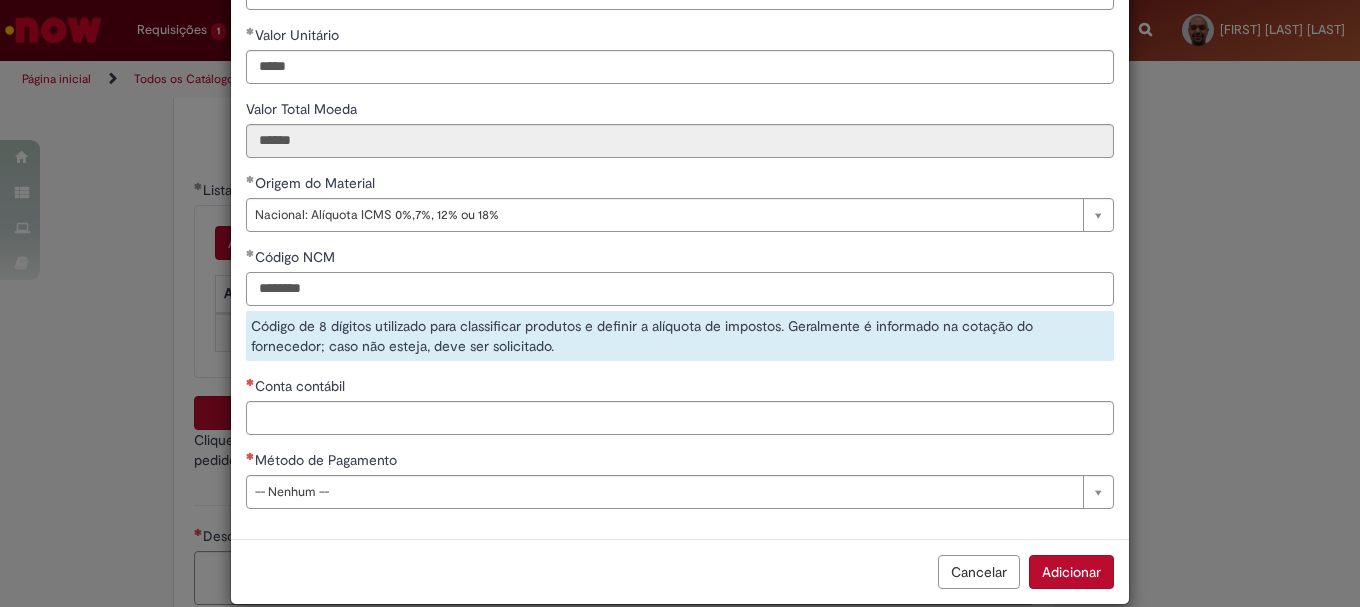 type on "********" 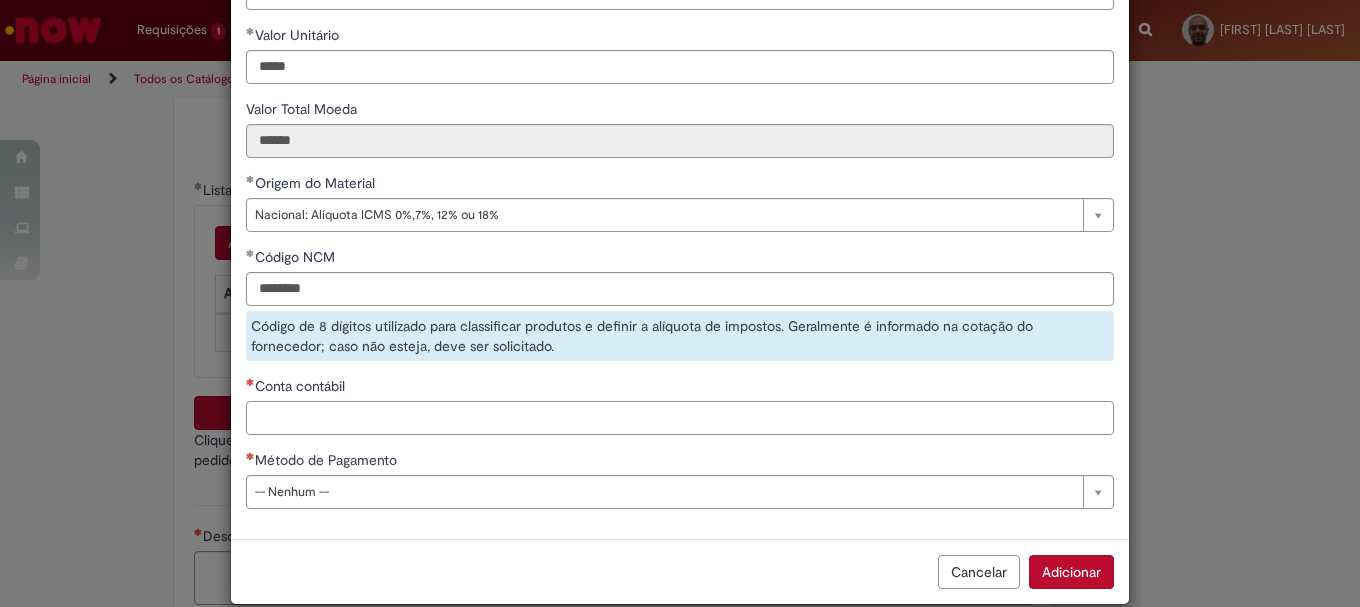 click on "**********" at bounding box center (680, 163) 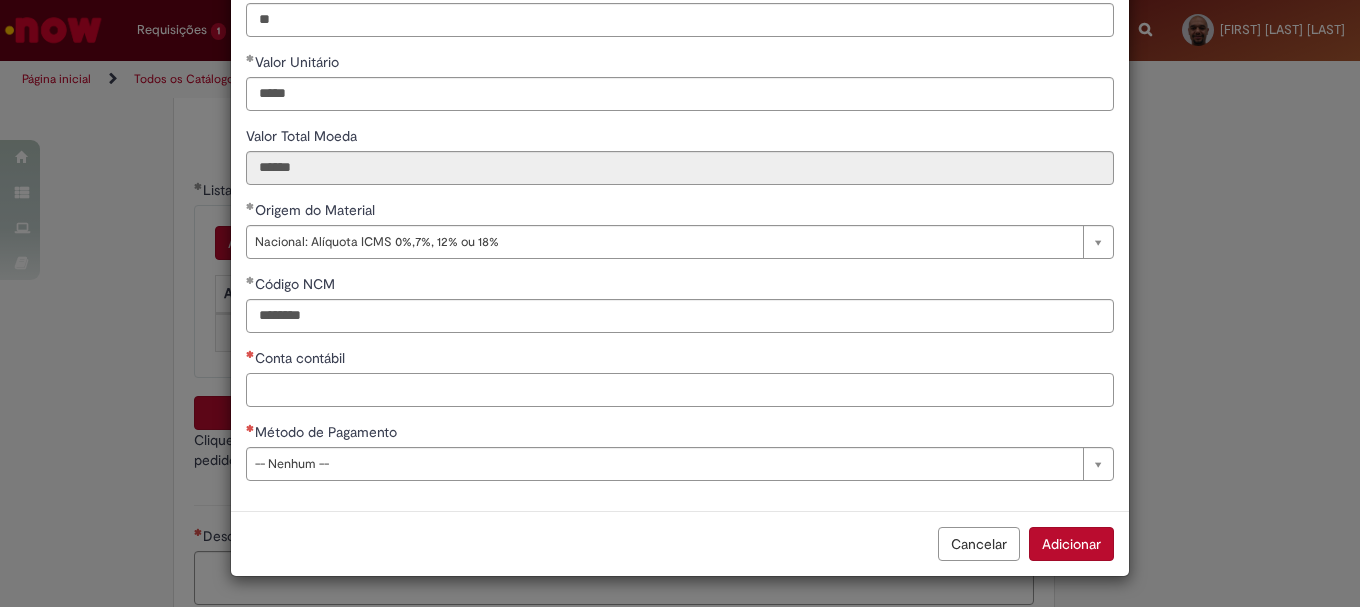 scroll, scrollTop: 273, scrollLeft: 0, axis: vertical 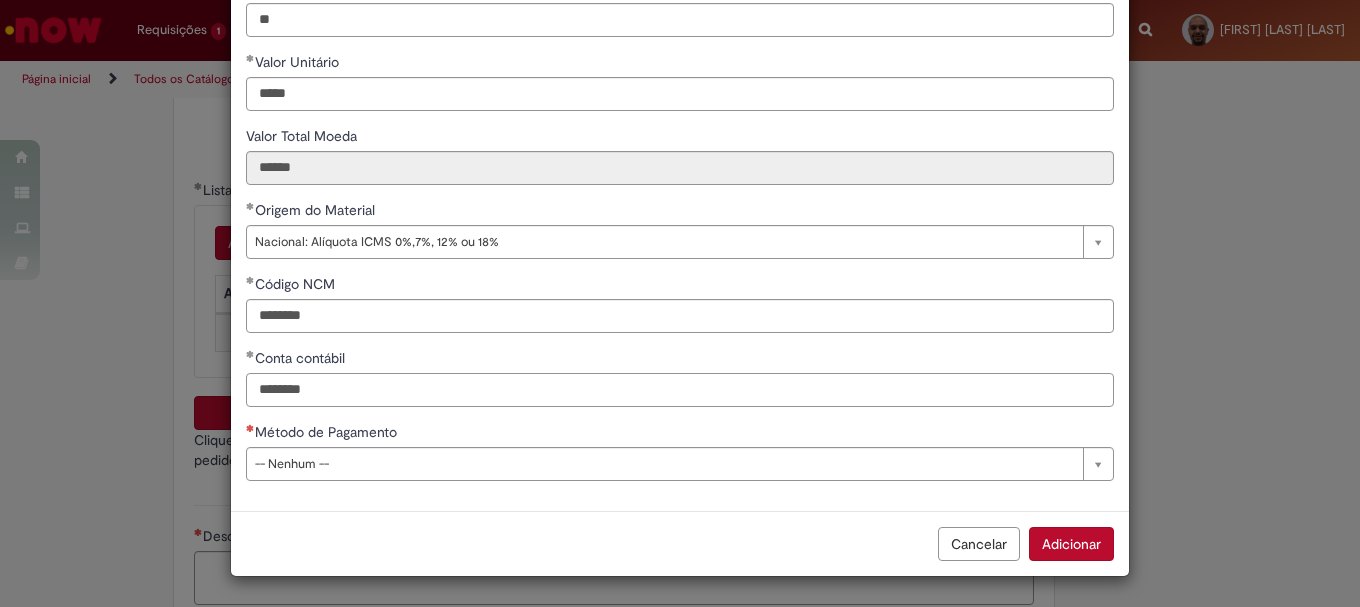 type on "********" 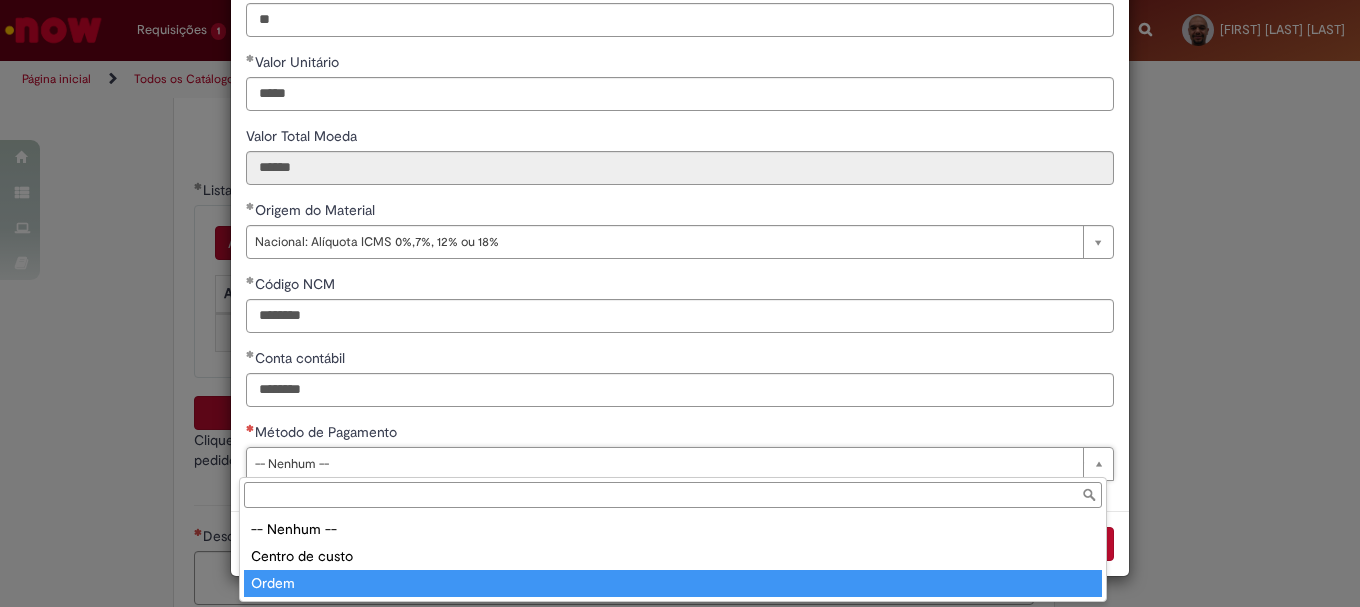 type on "*****" 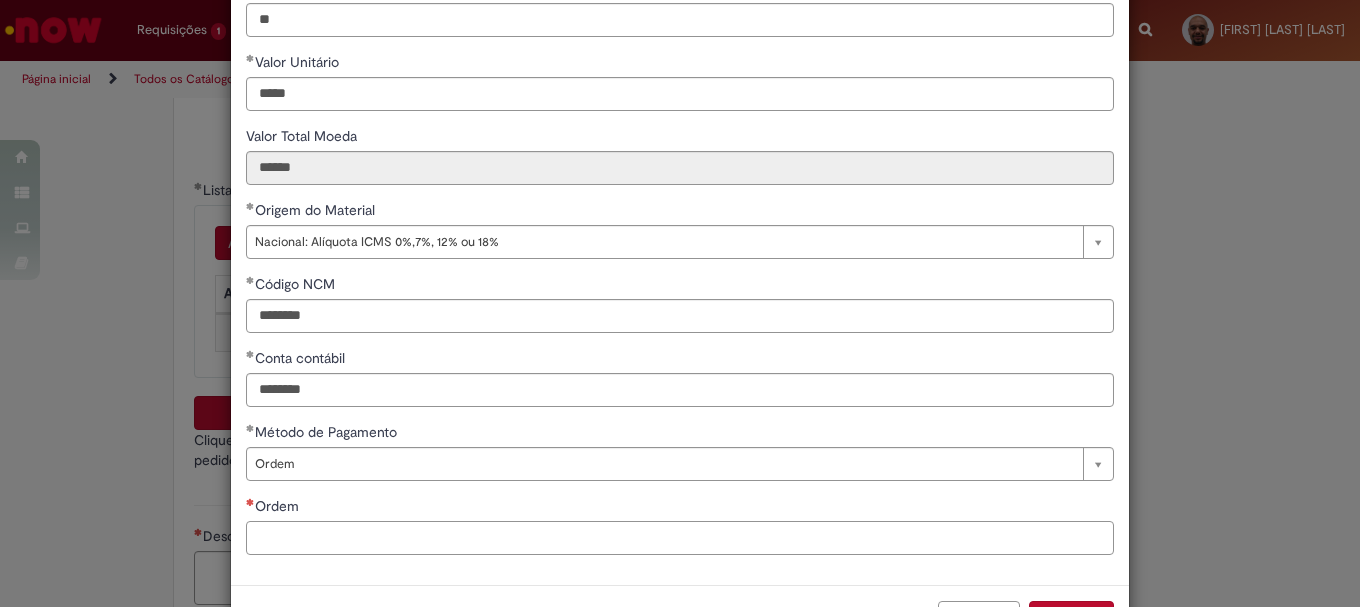 click on "Ordem" at bounding box center (680, 538) 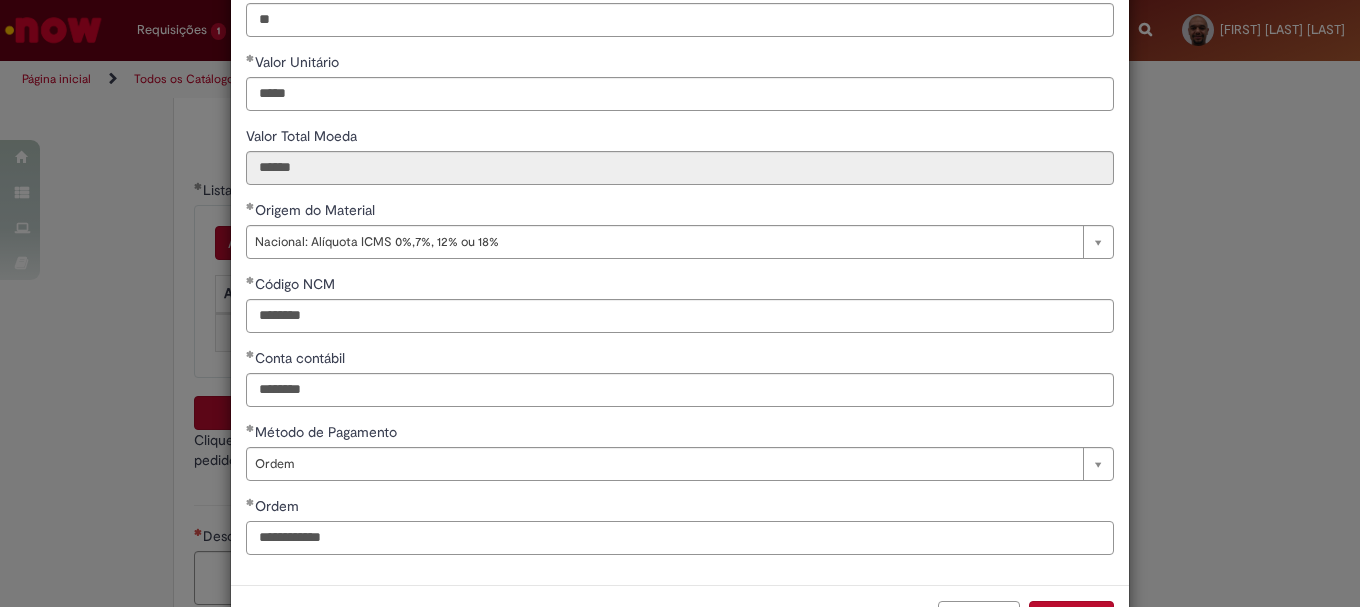 scroll, scrollTop: 347, scrollLeft: 0, axis: vertical 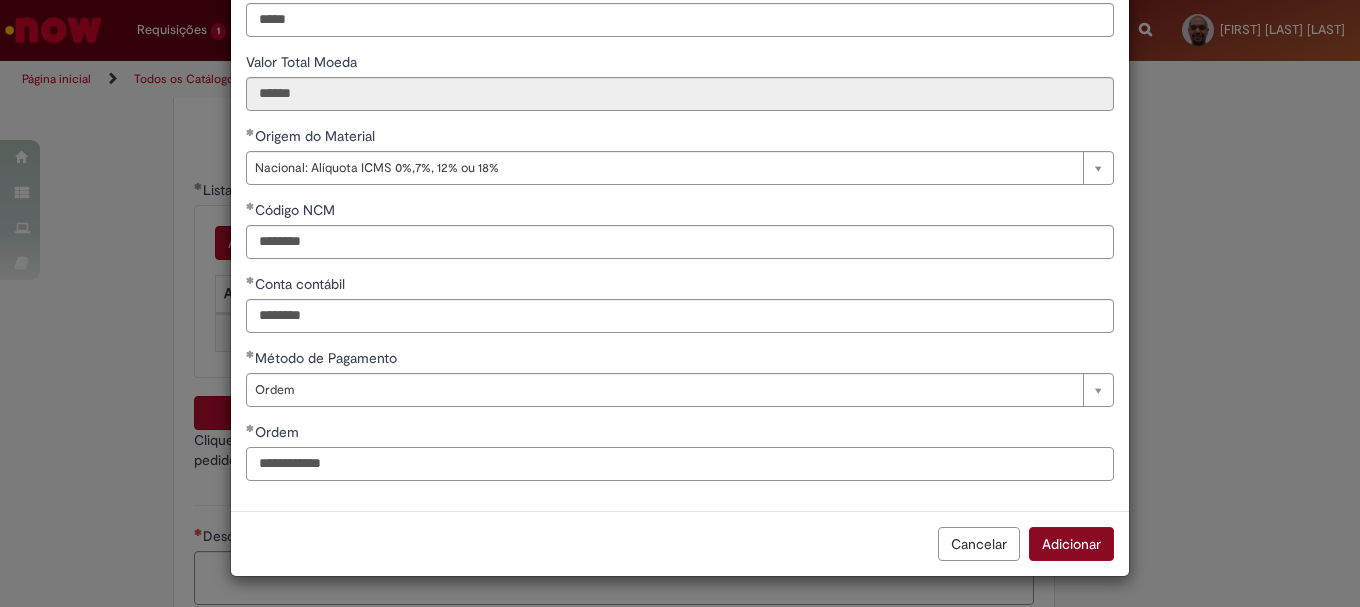 type on "**********" 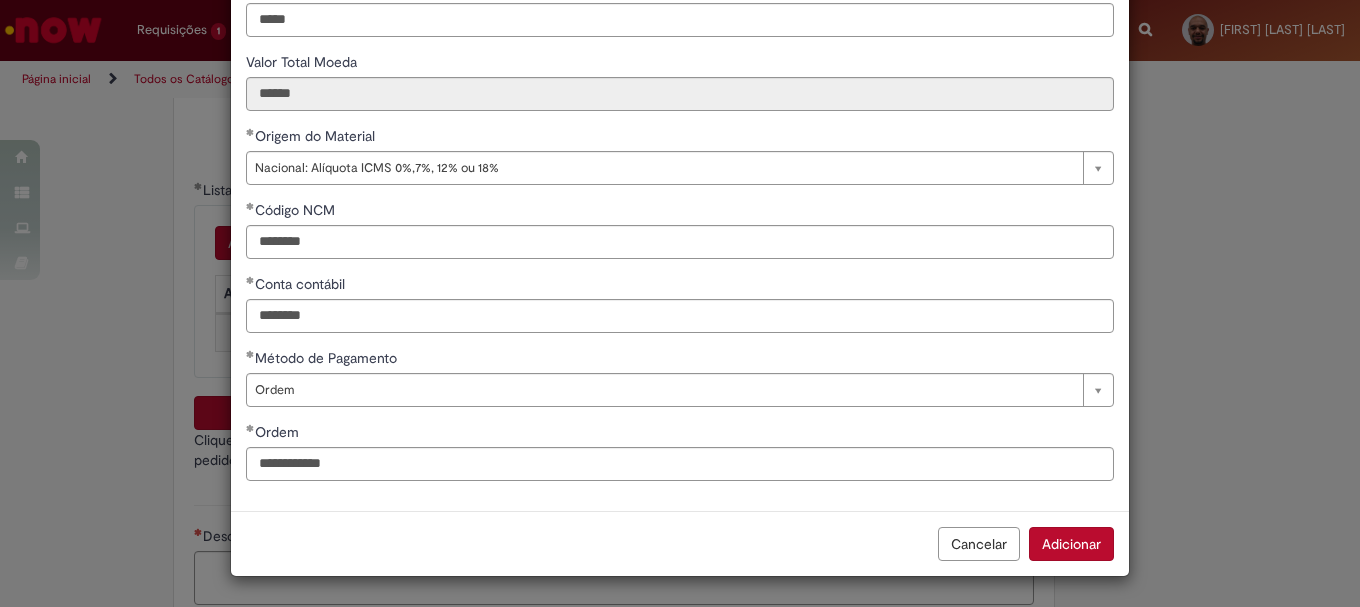 click on "Adicionar" at bounding box center [1071, 544] 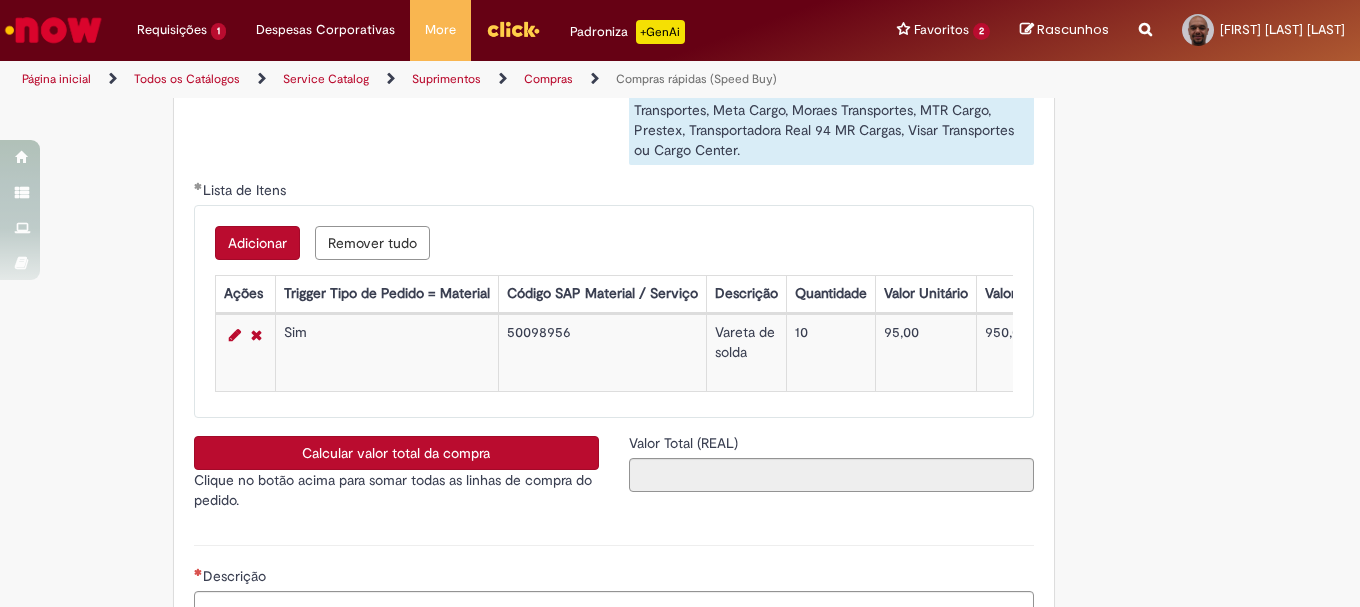 click on "Calcular valor total da compra" at bounding box center [396, 453] 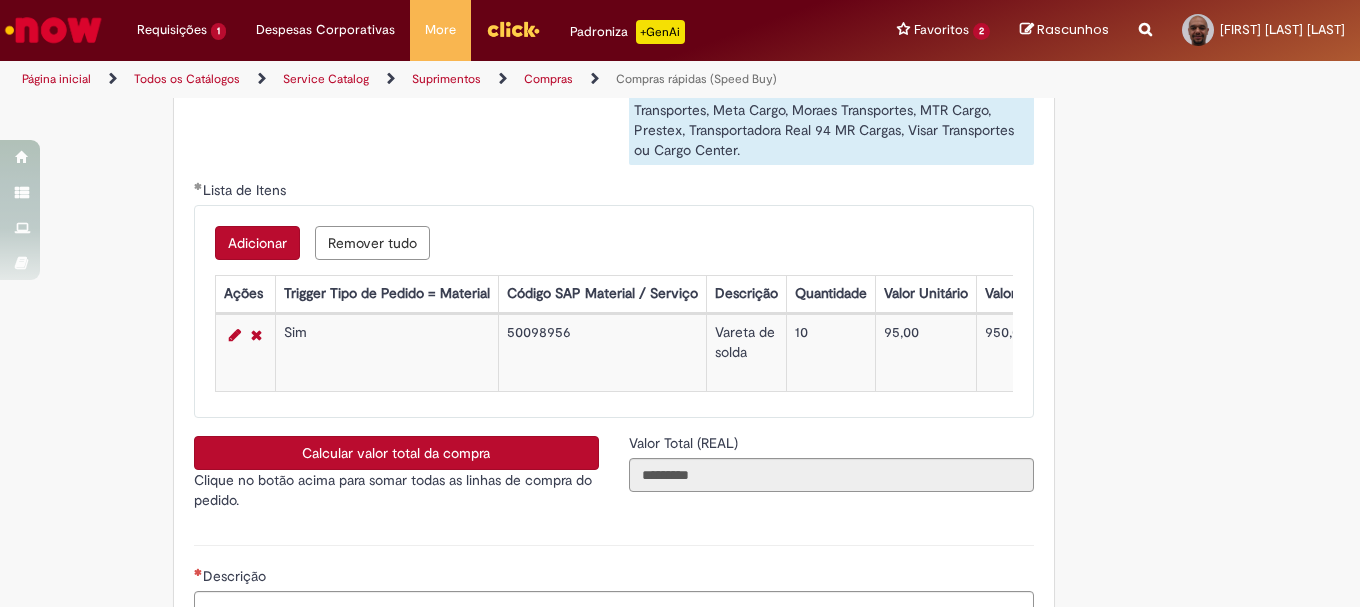 scroll, scrollTop: 3500, scrollLeft: 0, axis: vertical 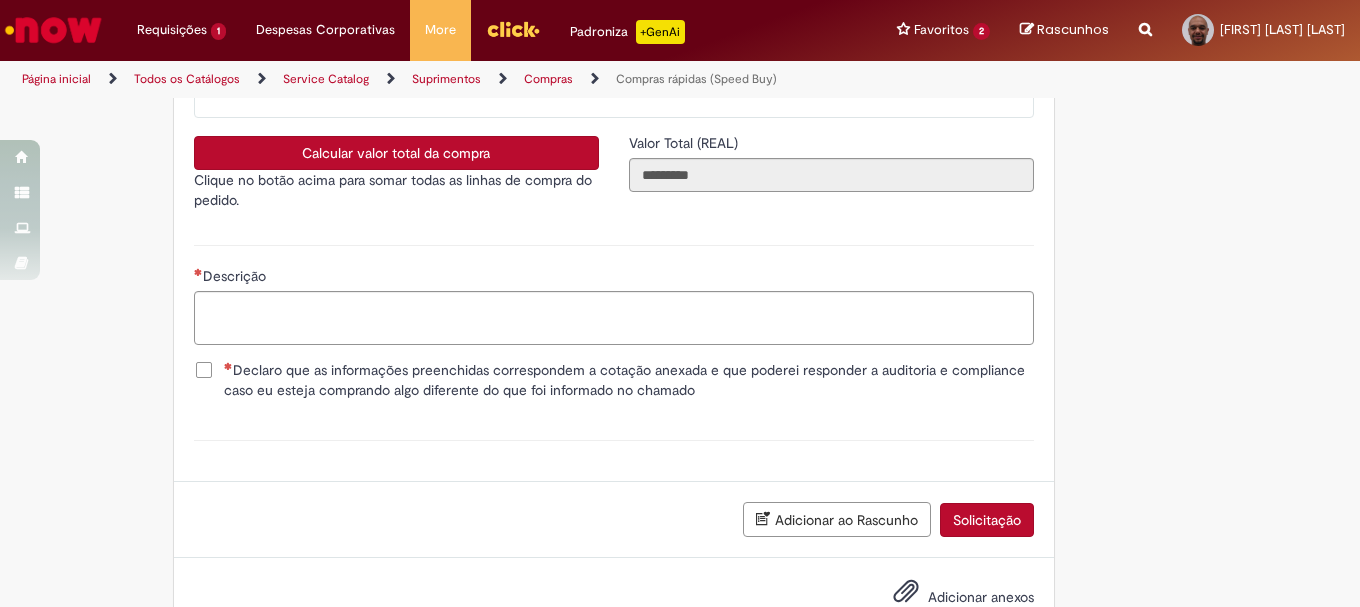 click on "Declaro que as informações preenchidas correspondem a cotação anexada e que poderei responder a auditoria e compliance caso eu esteja comprando algo diferente do que foi informado no chamado" at bounding box center [629, 380] 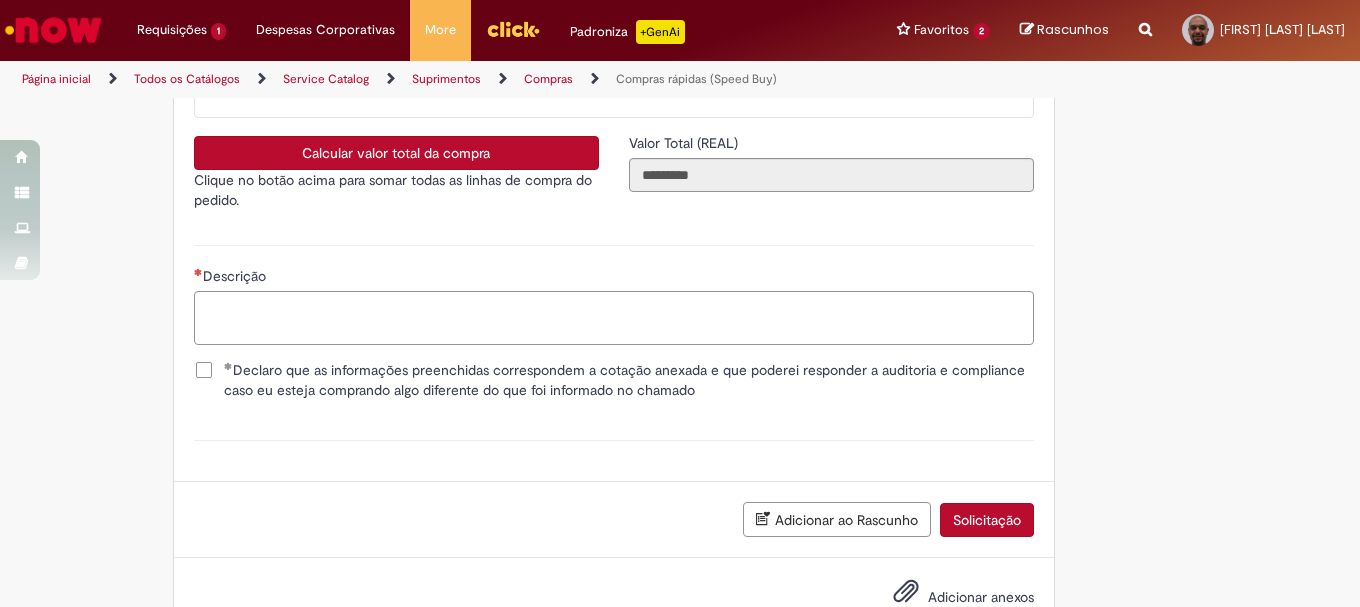 click on "Descrição" at bounding box center [614, 318] 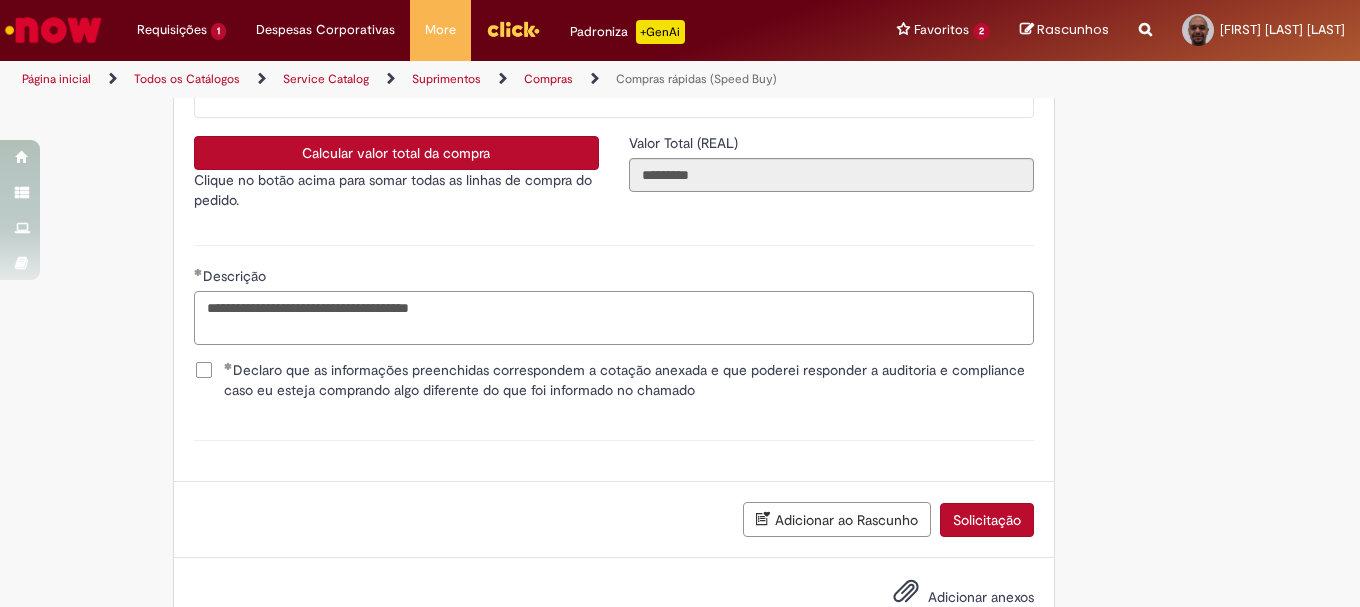 scroll, scrollTop: 3576, scrollLeft: 0, axis: vertical 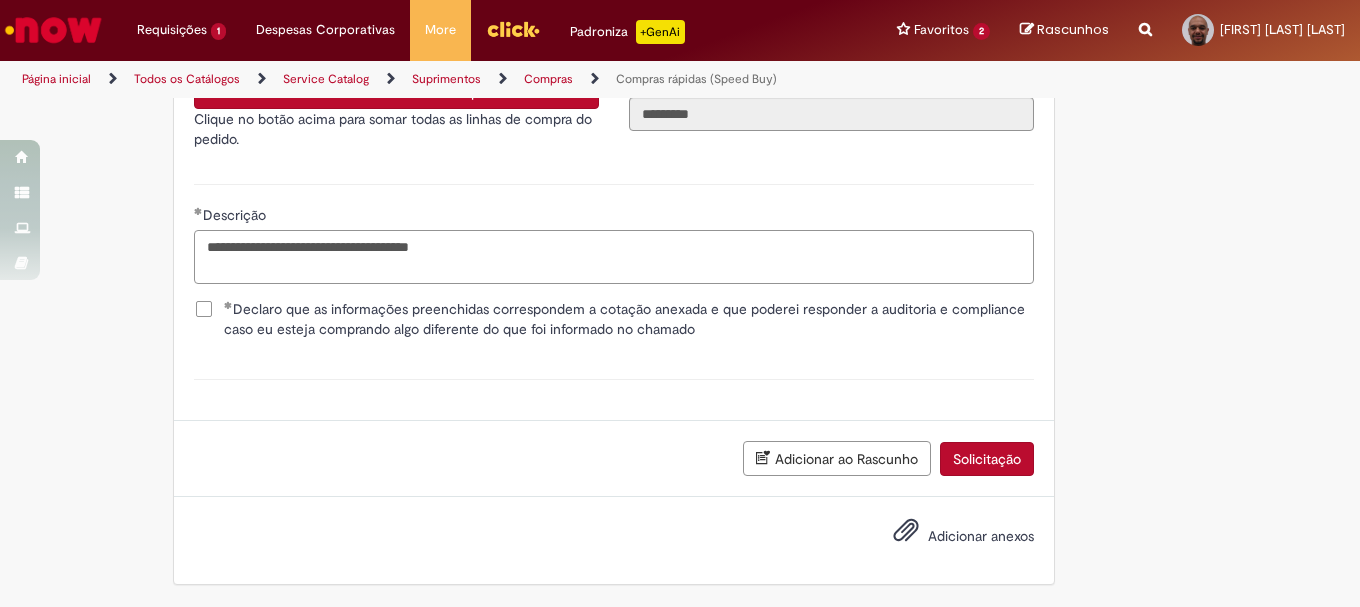 type on "**********" 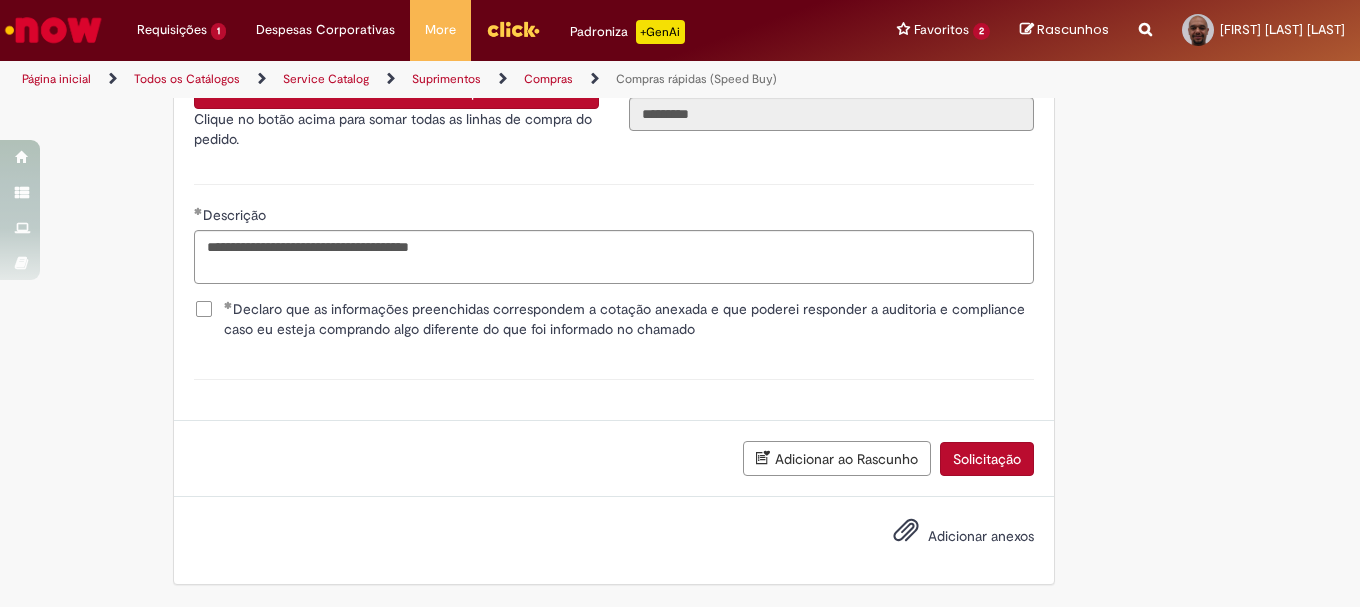 click on "Adicionar anexos" at bounding box center [981, 536] 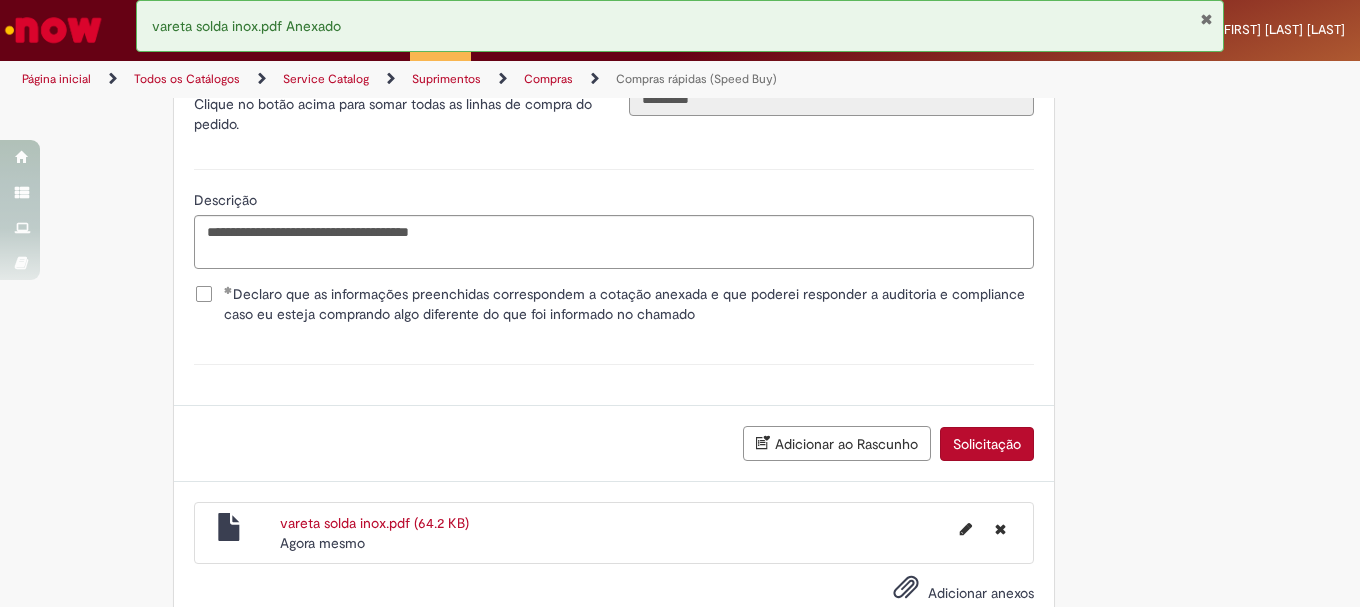 click on "Solicitação" at bounding box center (987, 444) 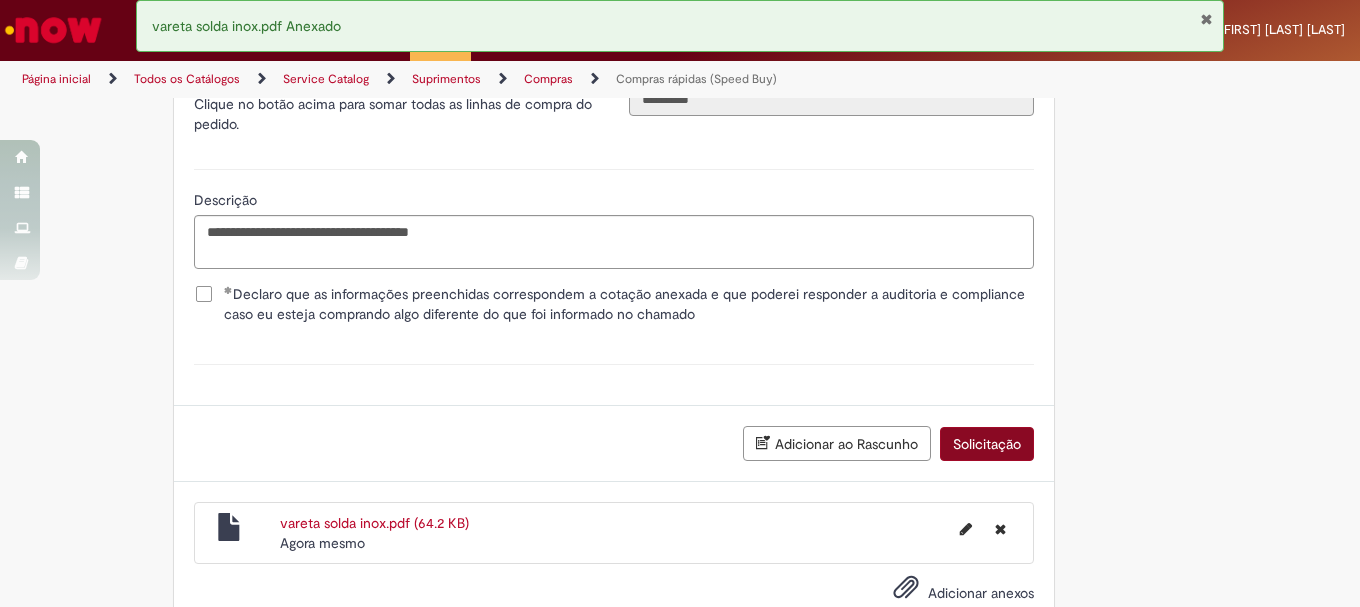 scroll, scrollTop: 2285, scrollLeft: 0, axis: vertical 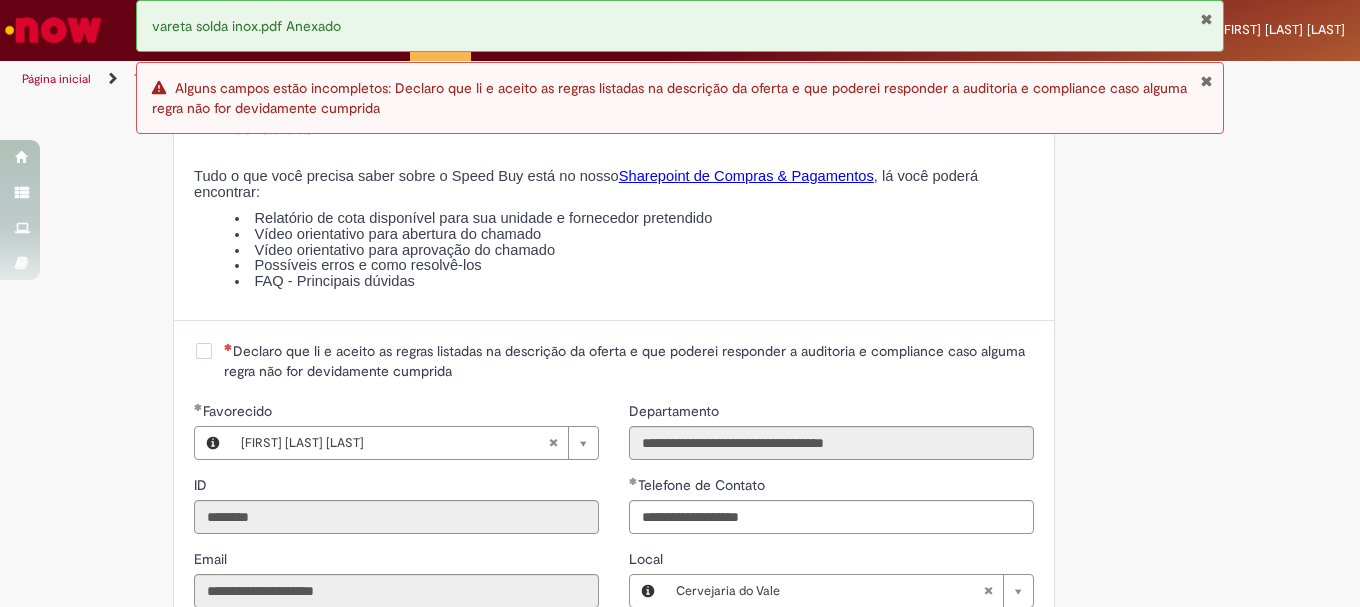 click on "Declaro que li e aceito as regras listadas na descrição da oferta e que poderei responder a auditoria e compliance caso alguma regra não for devidamente cumprida" at bounding box center (629, 361) 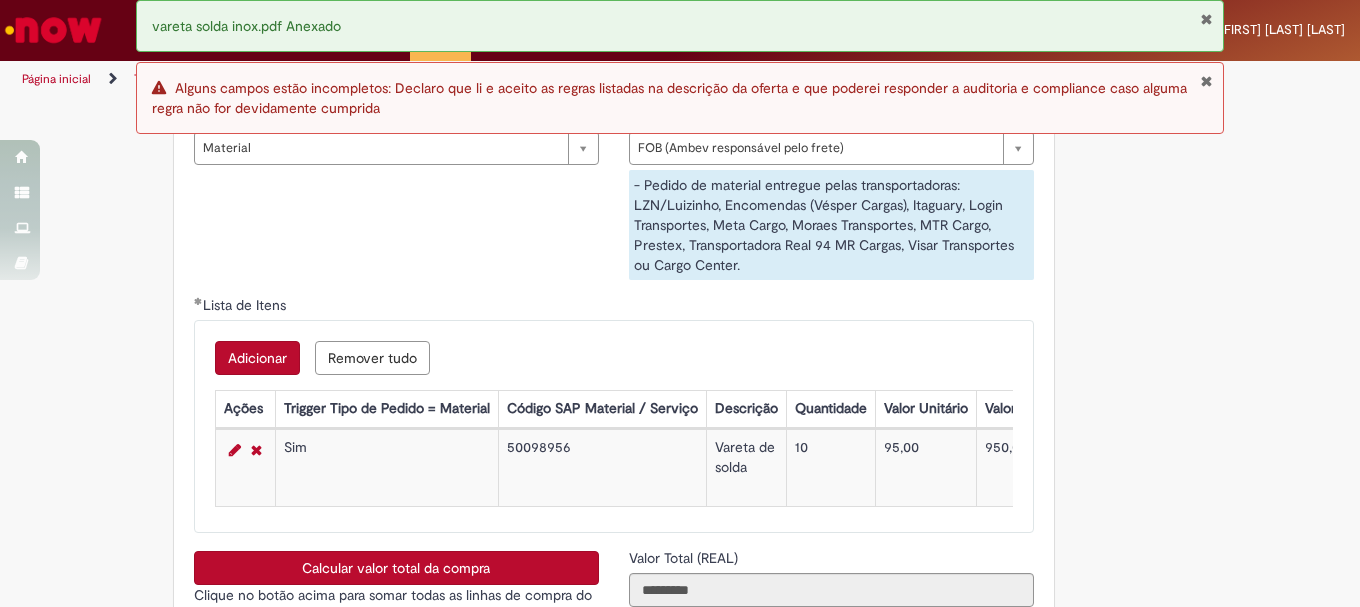 scroll, scrollTop: 3485, scrollLeft: 0, axis: vertical 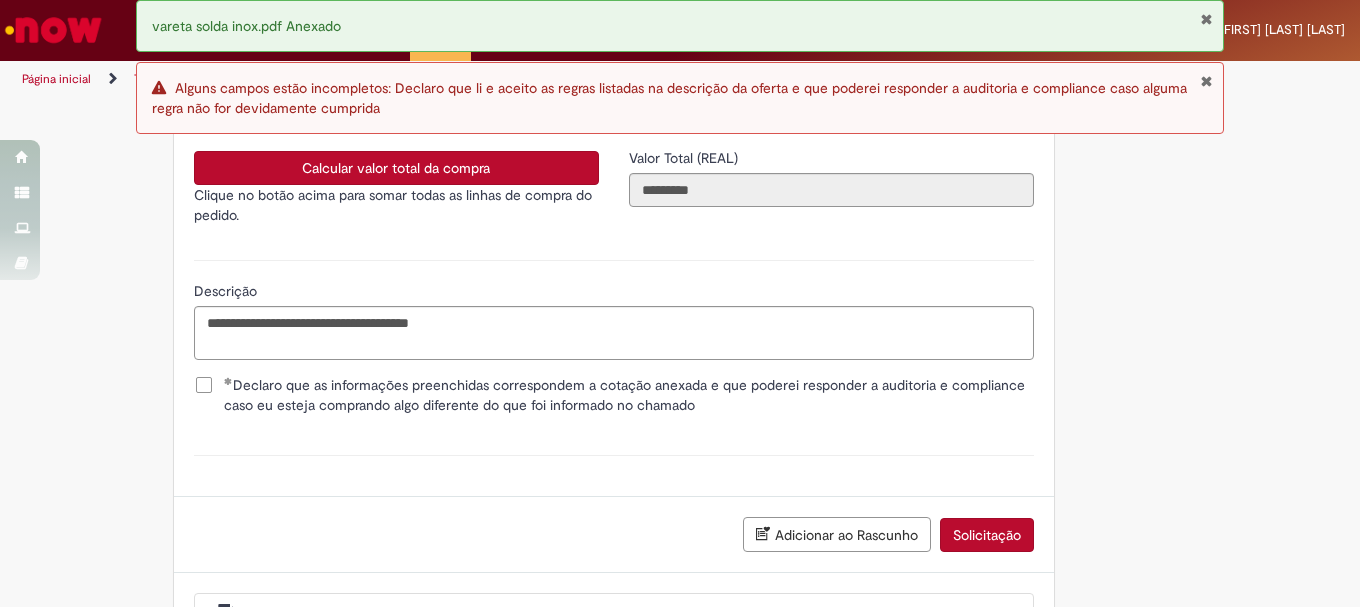 click on "Solicitação" at bounding box center (987, 535) 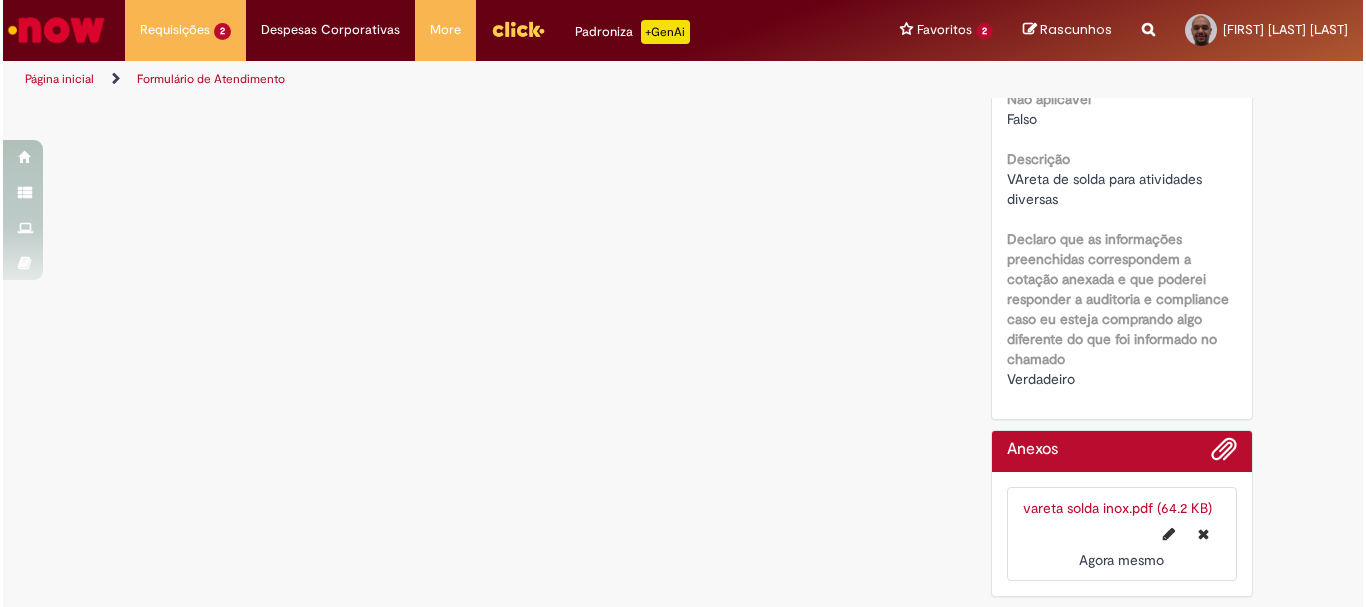 scroll, scrollTop: 0, scrollLeft: 0, axis: both 